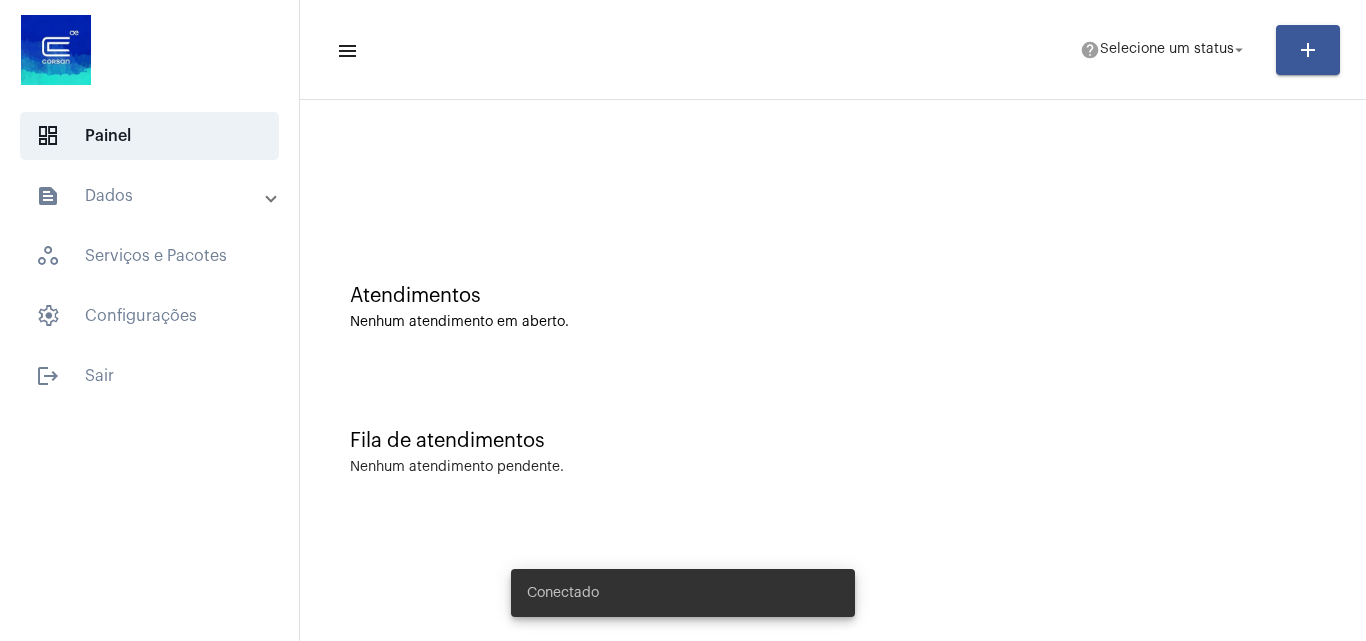 scroll, scrollTop: 0, scrollLeft: 0, axis: both 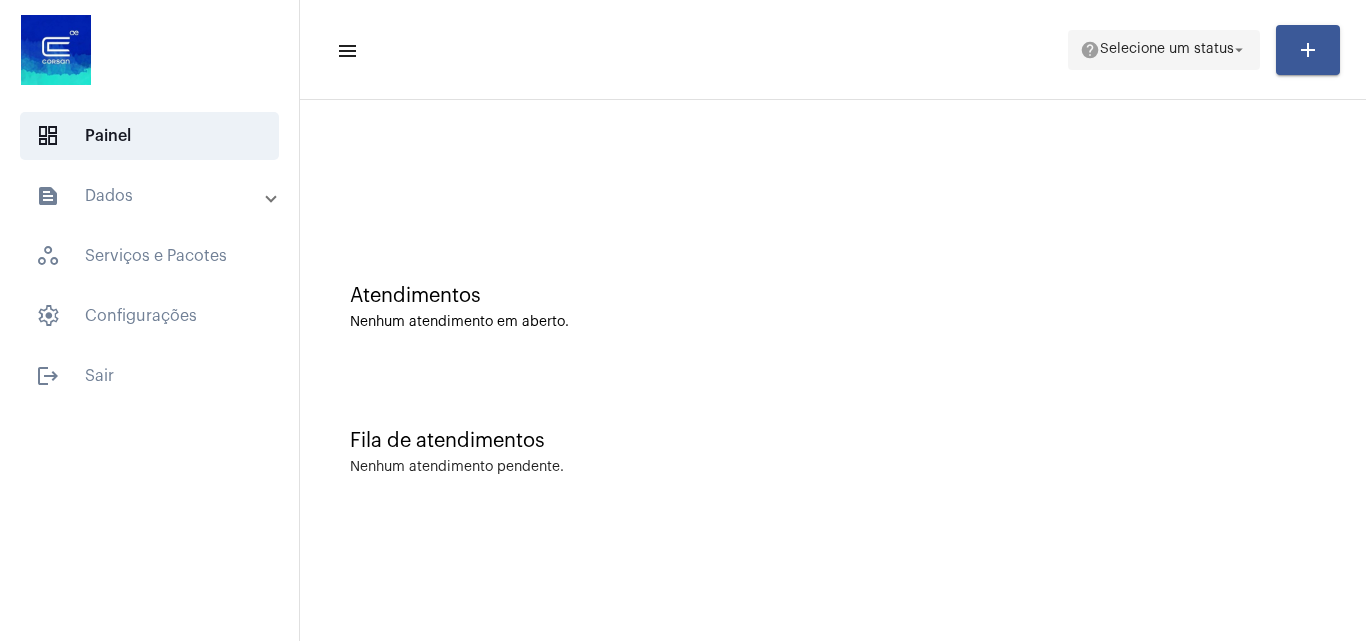 click on "help  Selecione um status arrow_drop_down" 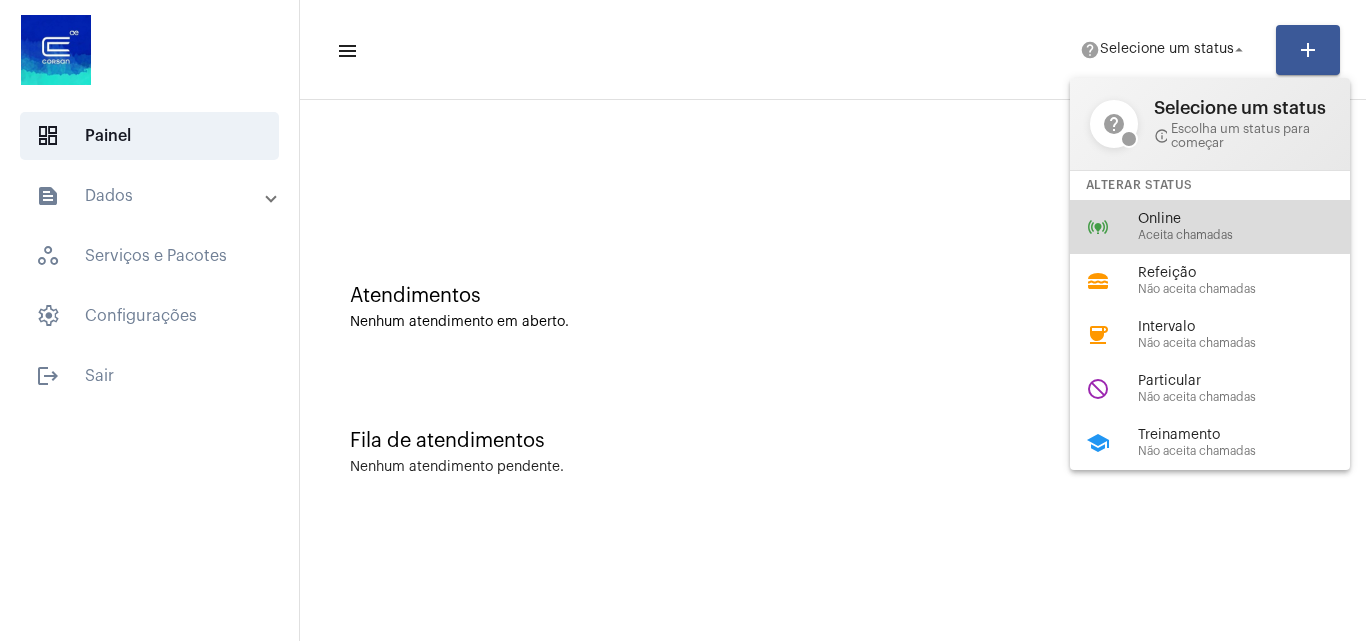 click on "Online" at bounding box center [1252, 219] 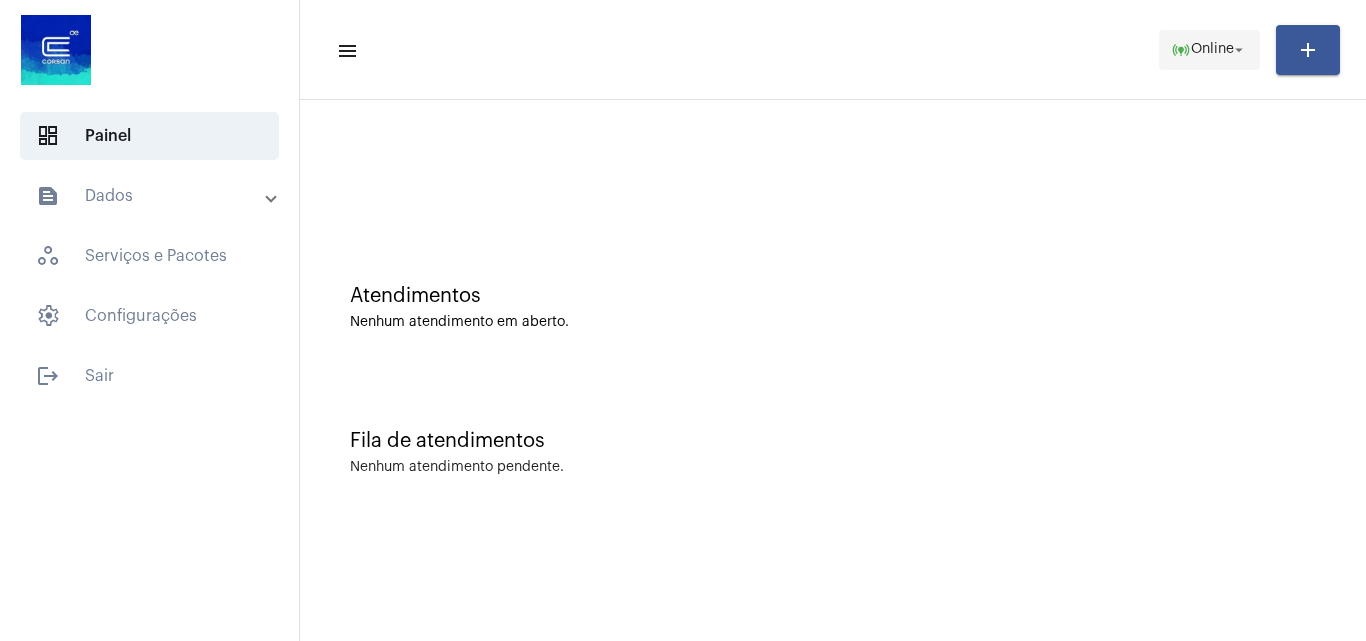 click on "Online" 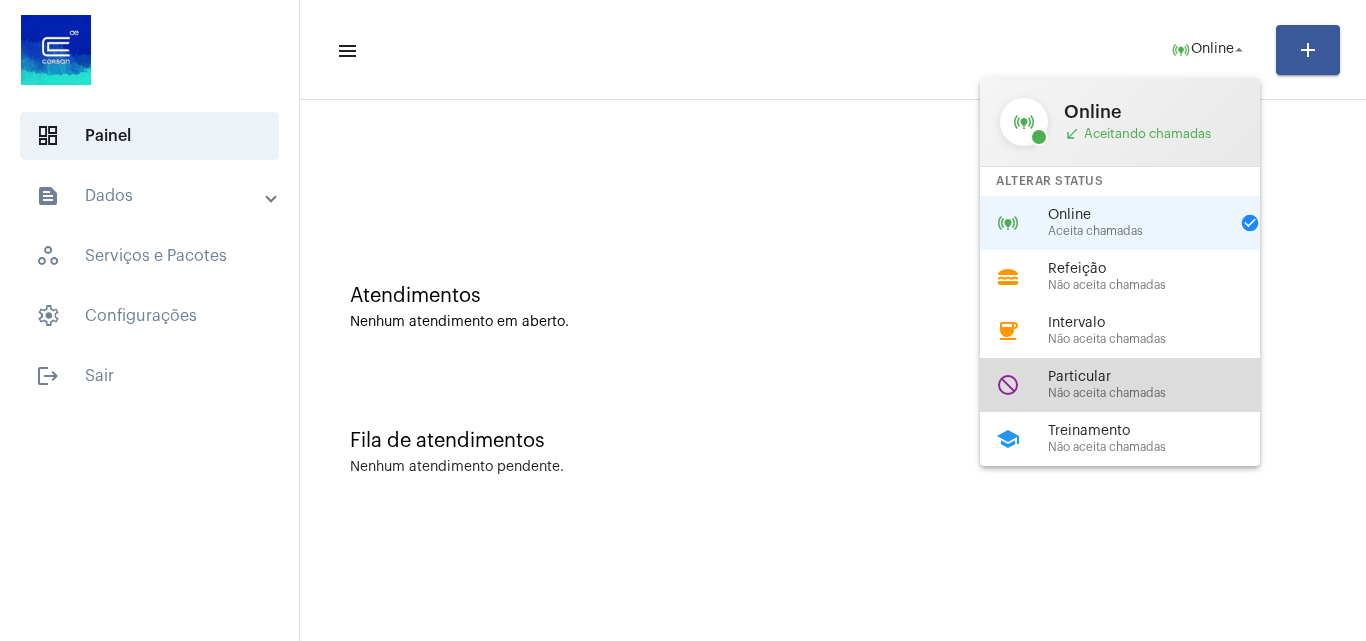 click on "Não aceita chamadas" at bounding box center (1162, 393) 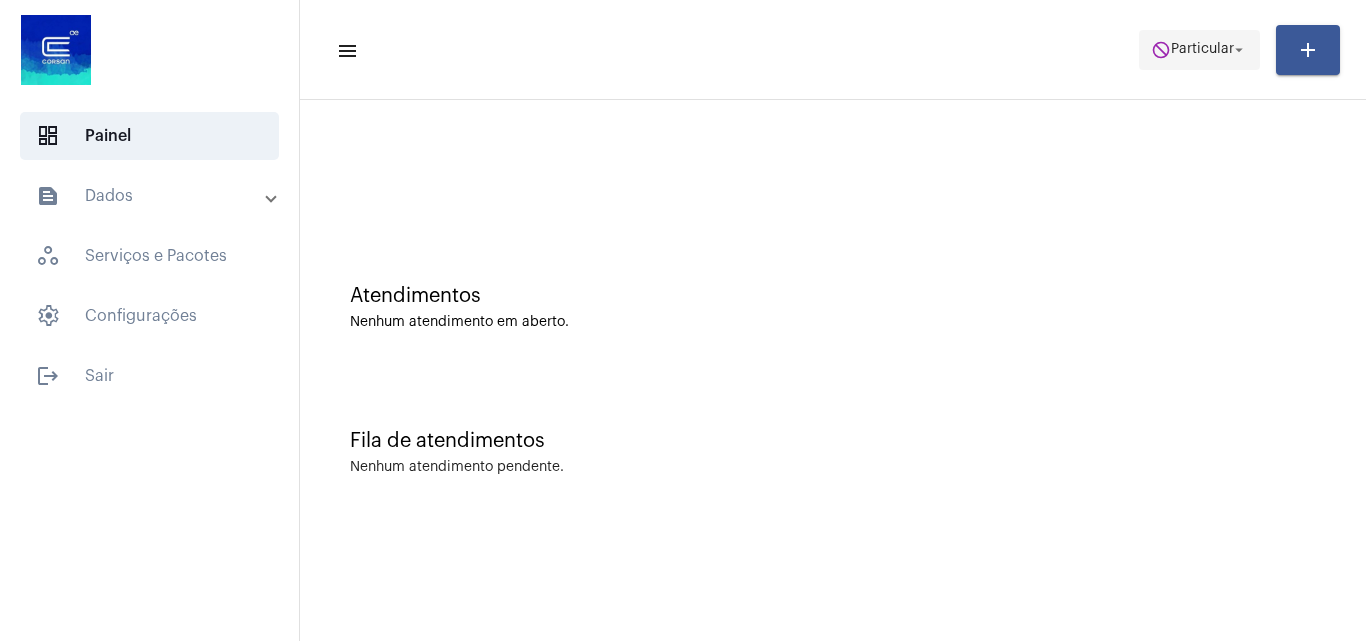 click on "Particular" 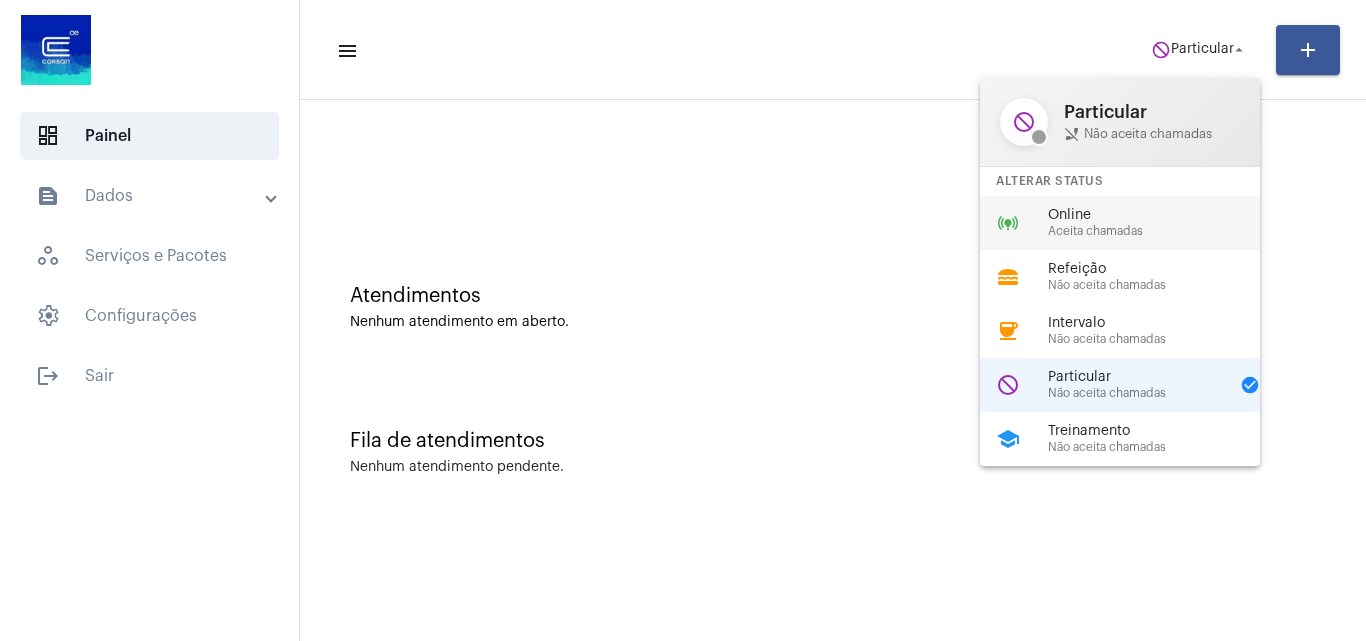 click on "Aceita chamadas" at bounding box center [1162, 231] 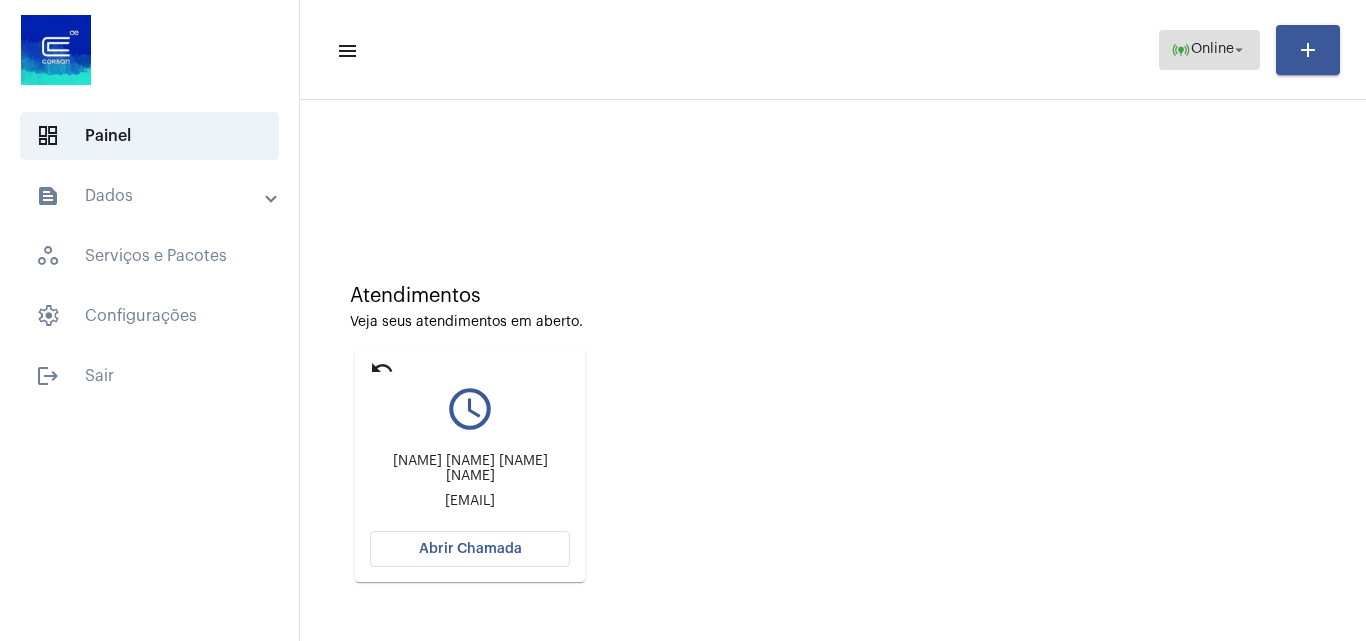 click on "Online" 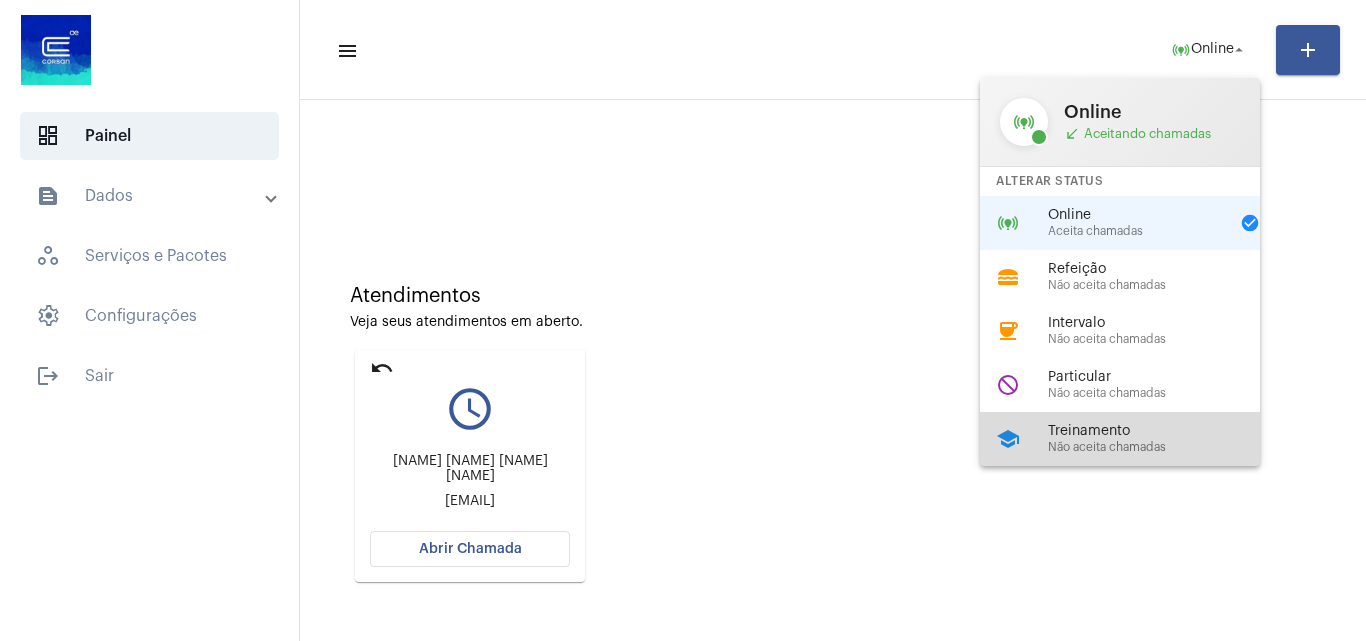 click on "Não aceita chamadas" at bounding box center (1162, 447) 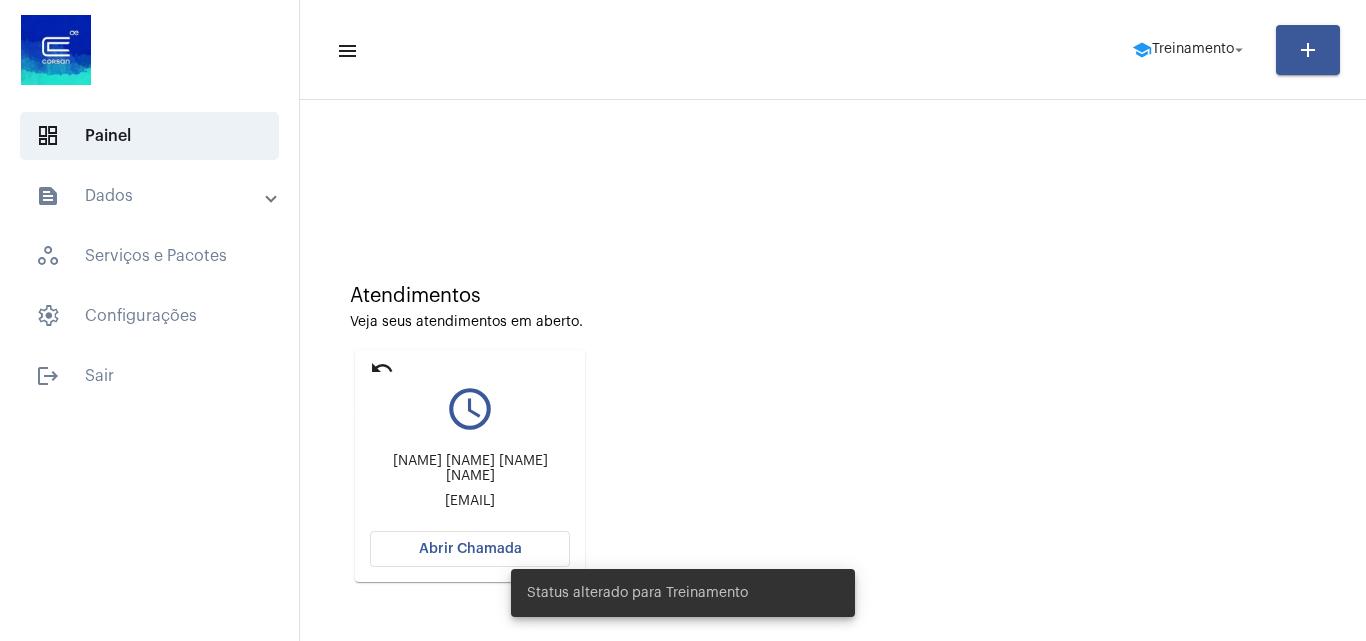 click on "undo" 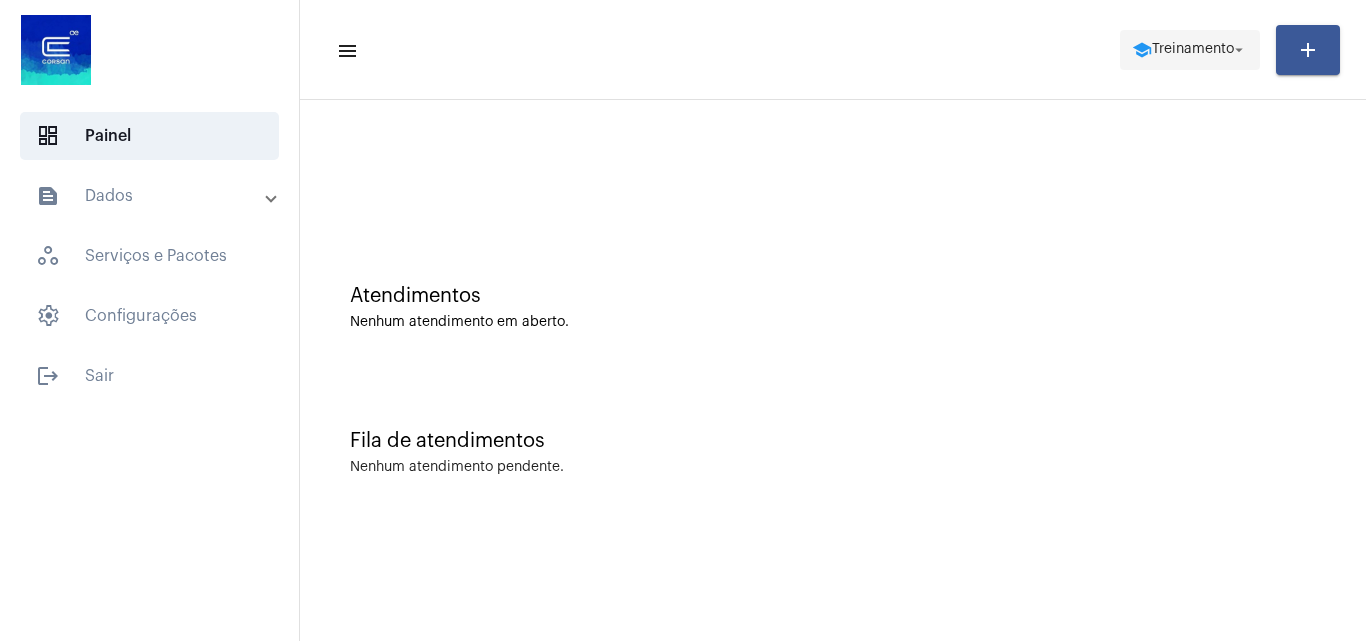click on "school  Treinamento  arrow_drop_down" 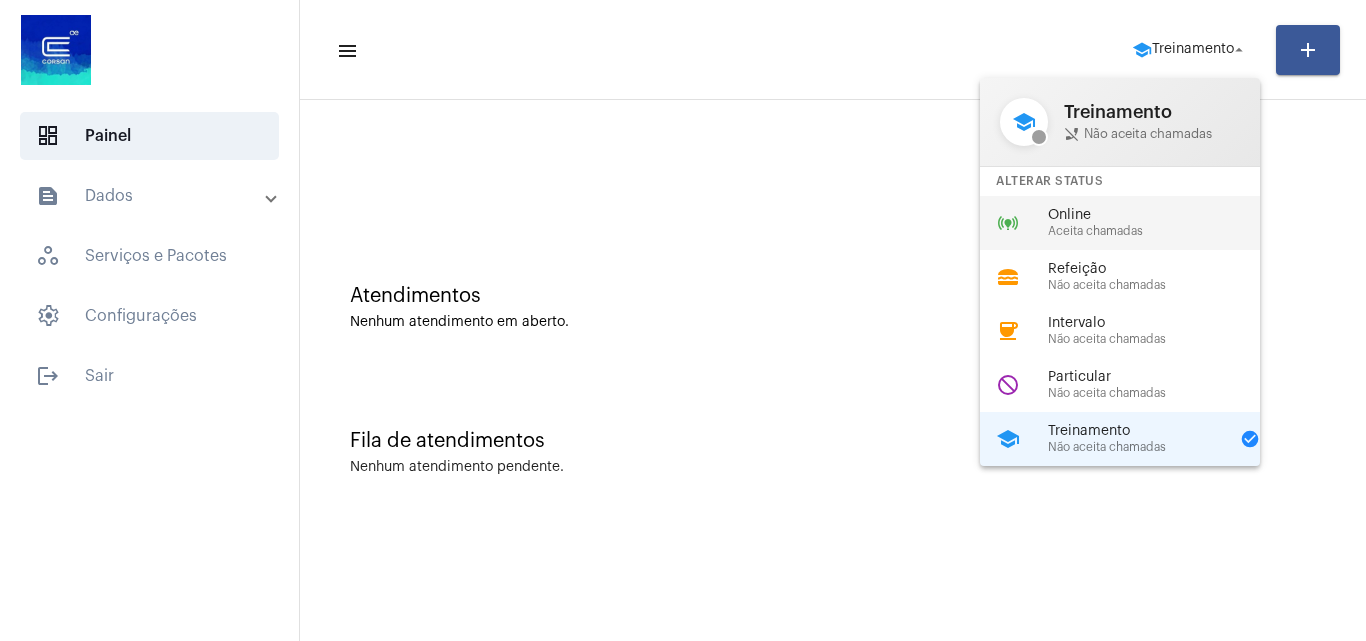 click on "Aceita chamadas" at bounding box center (1162, 231) 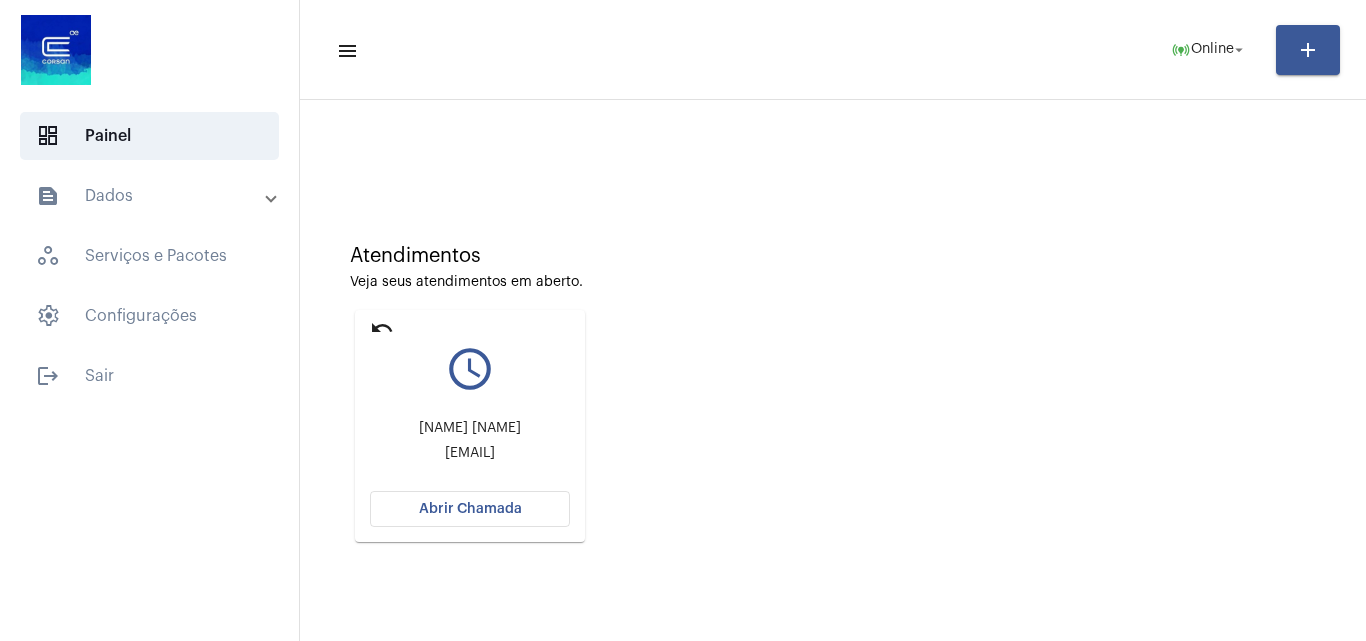 scroll, scrollTop: 0, scrollLeft: 0, axis: both 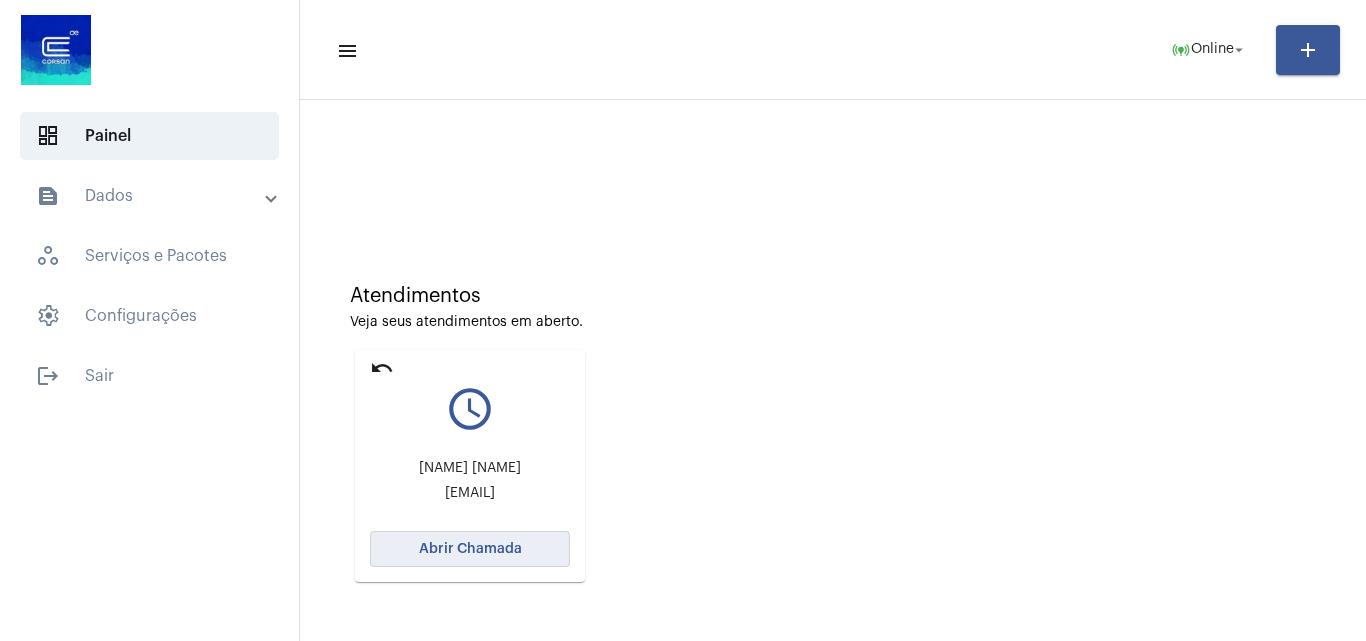 click on "Abrir Chamada" 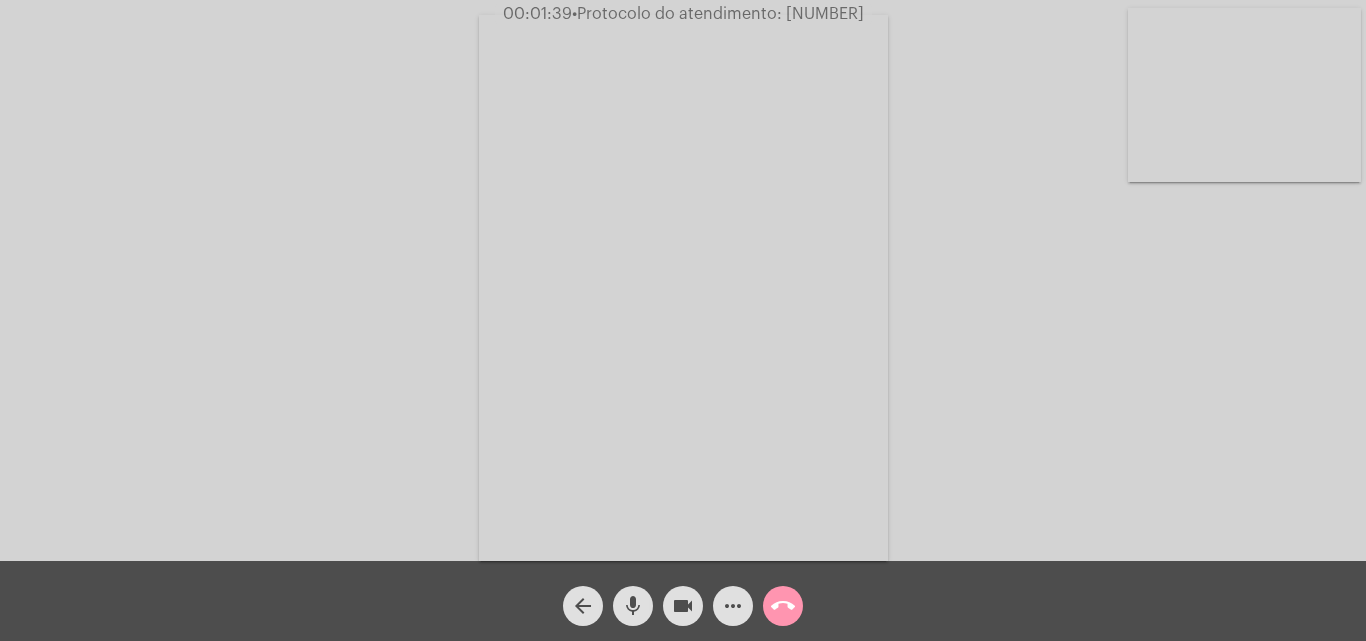 click on "•  Protocolo do atendimento: [NUMBER]" 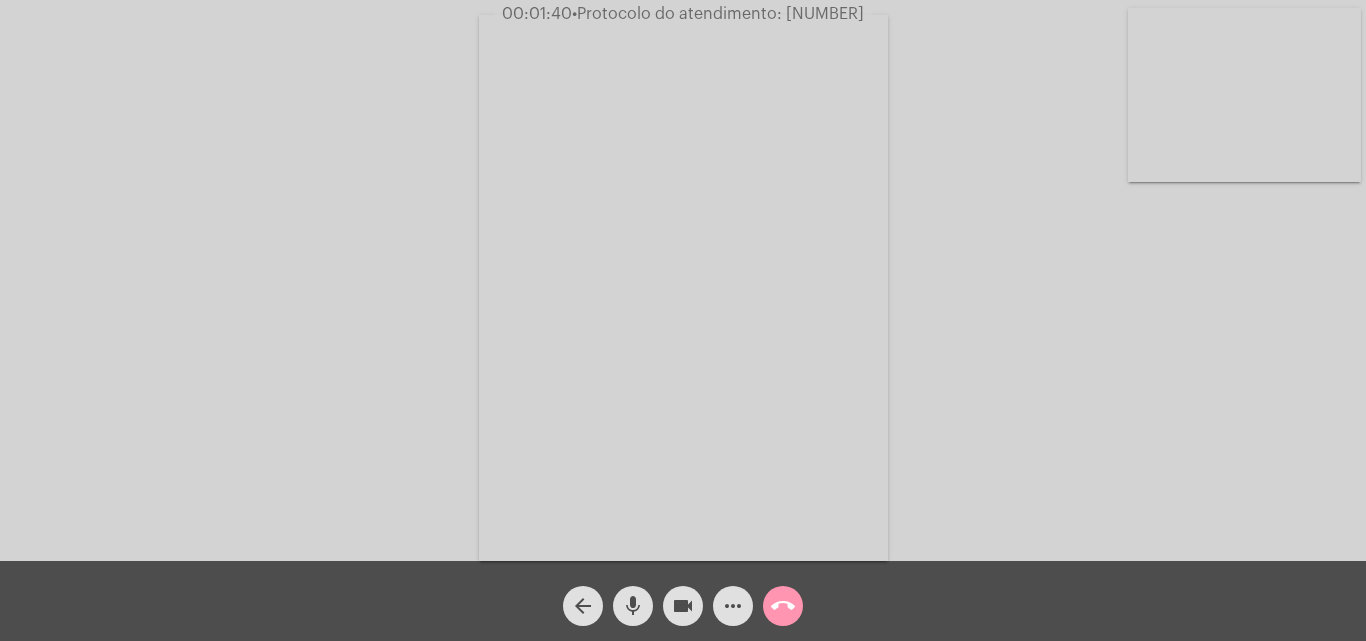 drag, startPoint x: 856, startPoint y: 16, endPoint x: 810, endPoint y: 9, distance: 46.52956 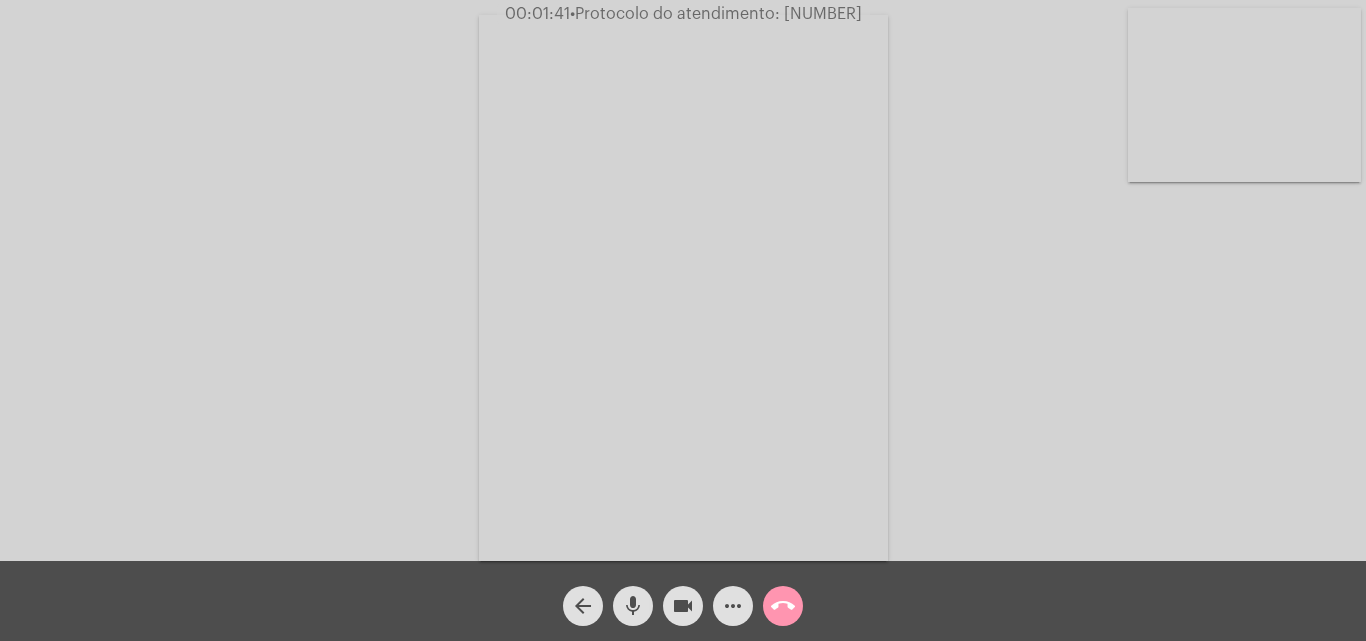 copy on "[NUMBER]" 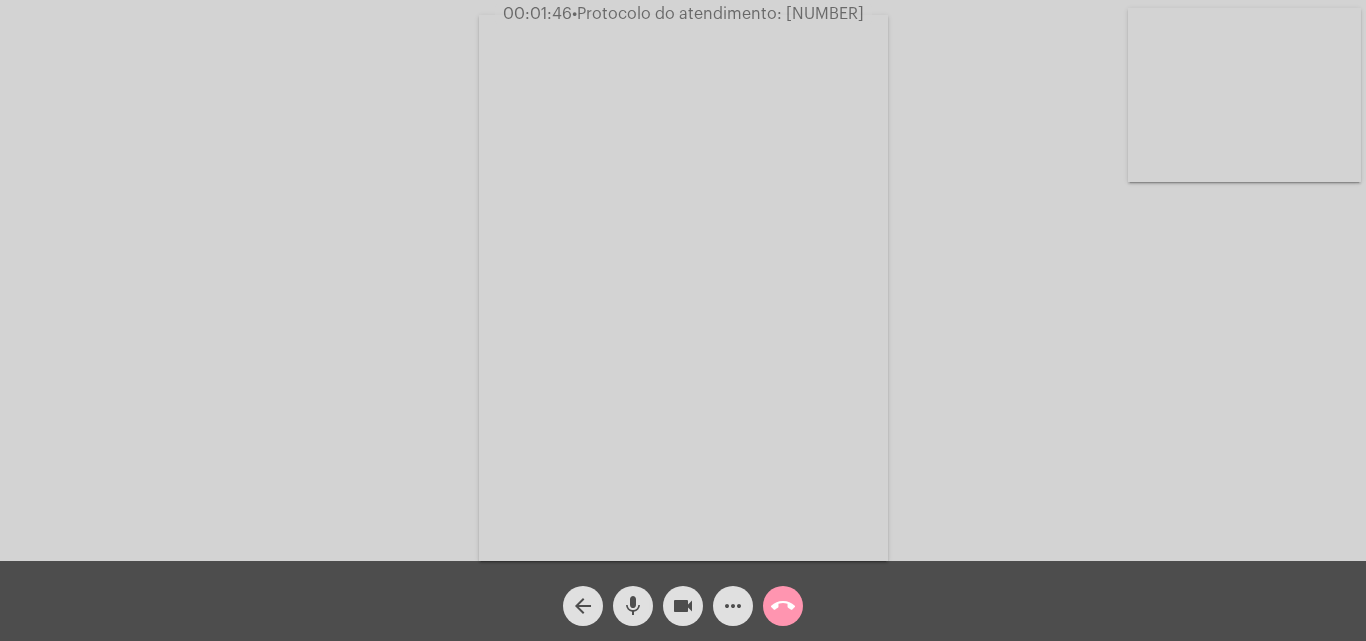 click on "Acessando Câmera e Microfone..." 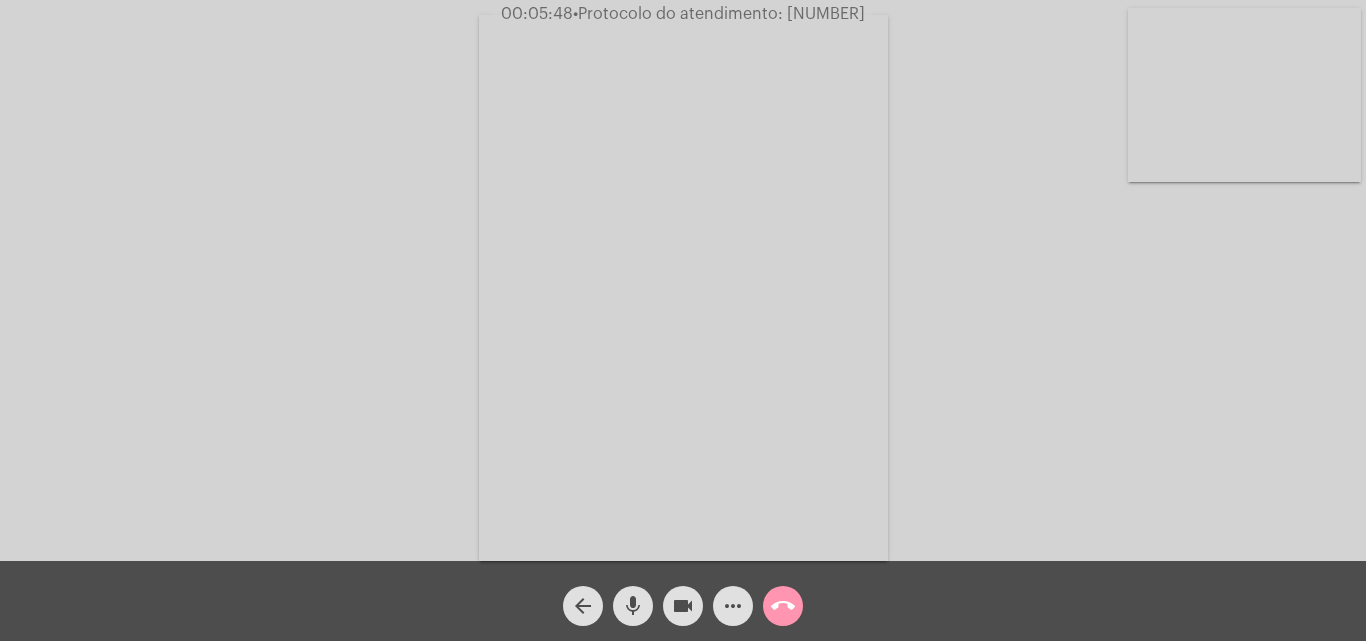 click on "•  Protocolo do atendimento: [NUMBER]" 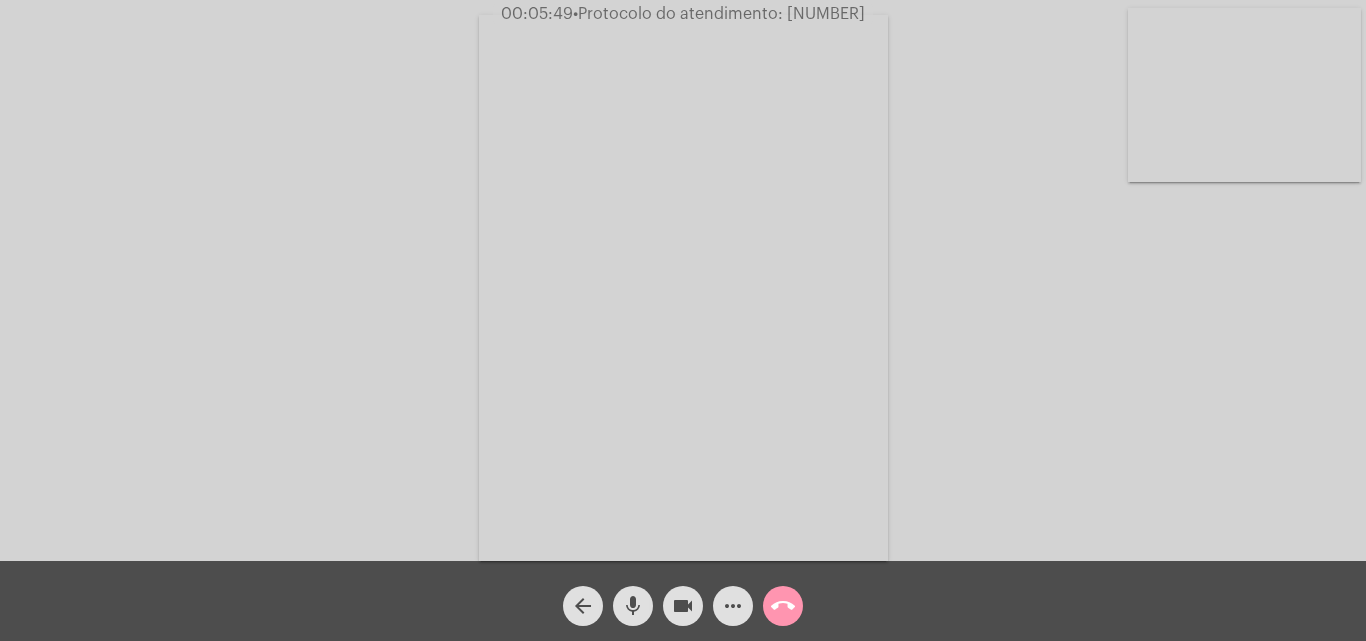 click on "•  Protocolo do atendimento: [NUMBER]" 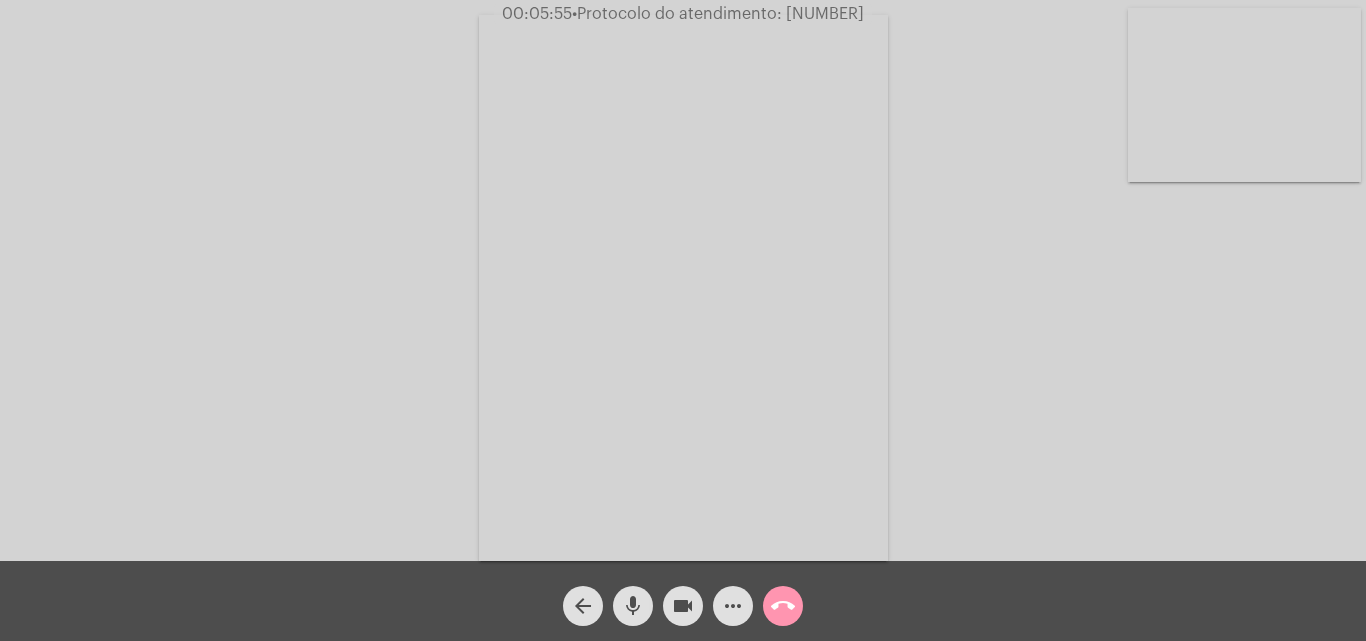 click on "Acessando Câmera e Microfone..." 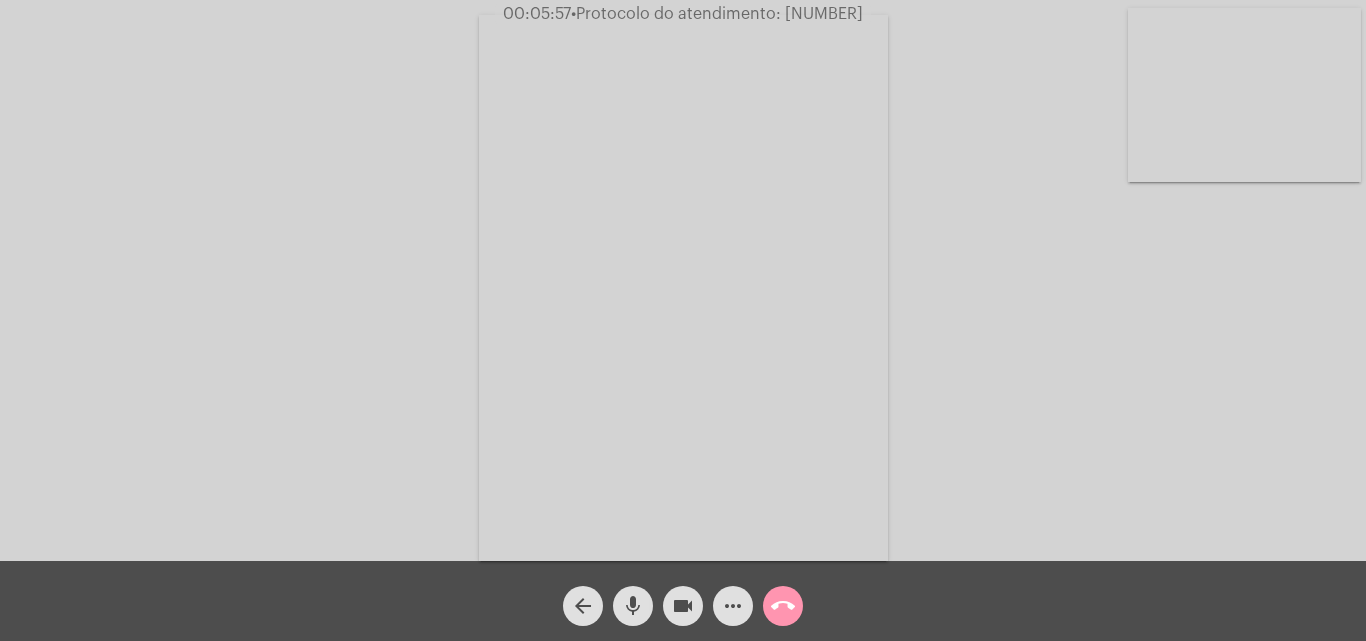click on "call_end" 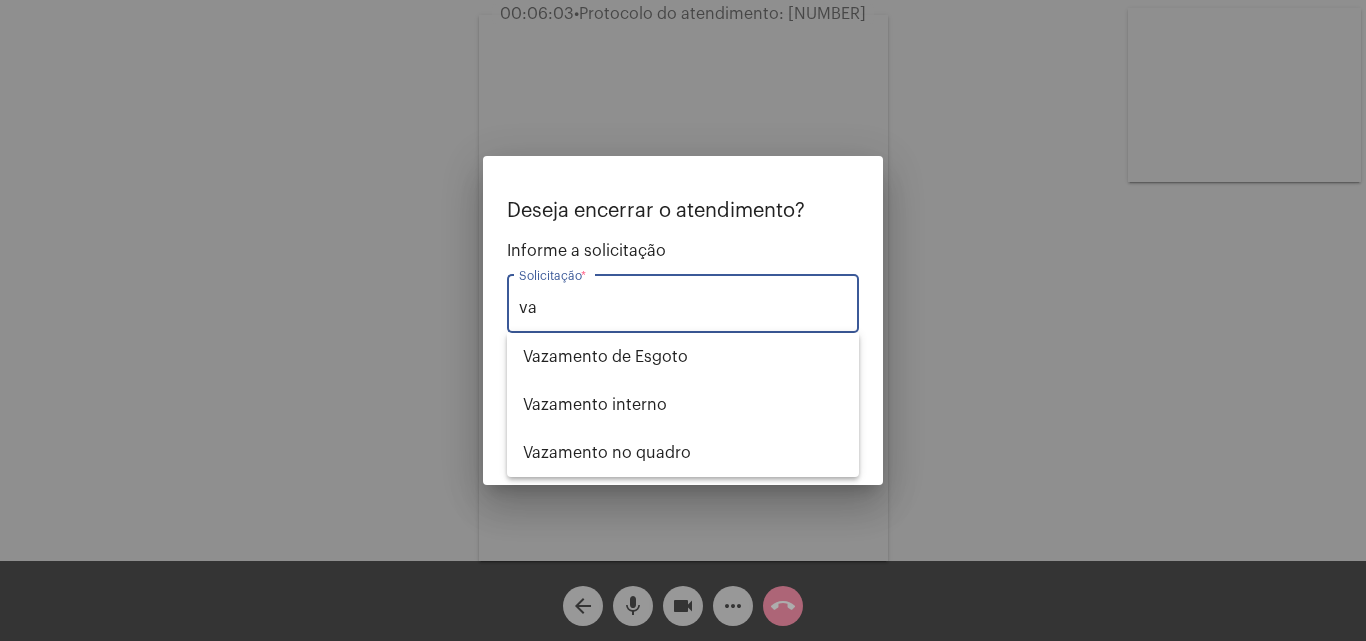 type on "v" 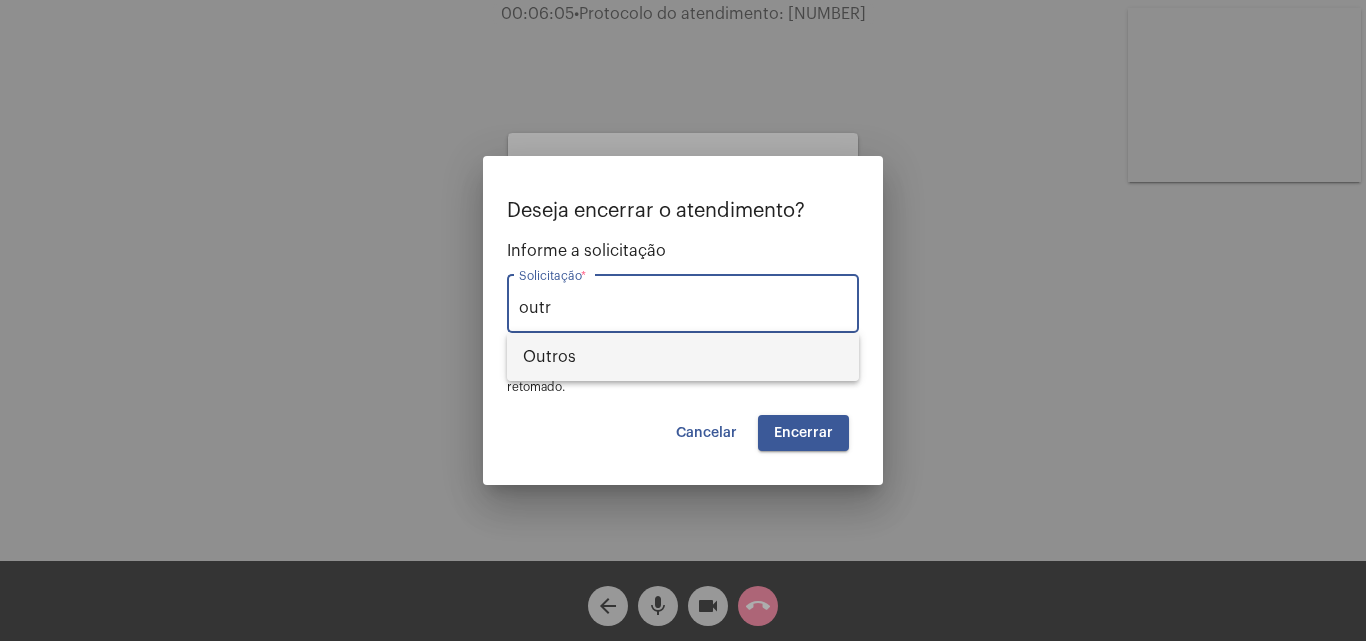 click on "Outros" at bounding box center (683, 357) 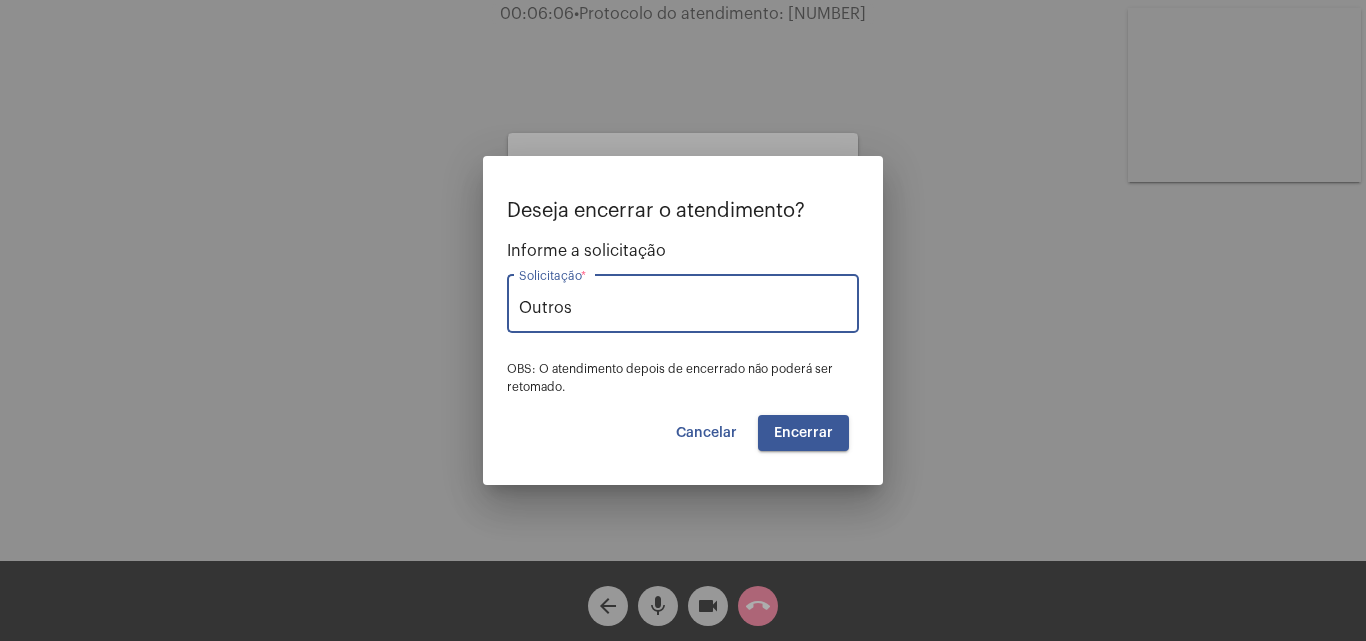 click on "Encerrar" at bounding box center [803, 433] 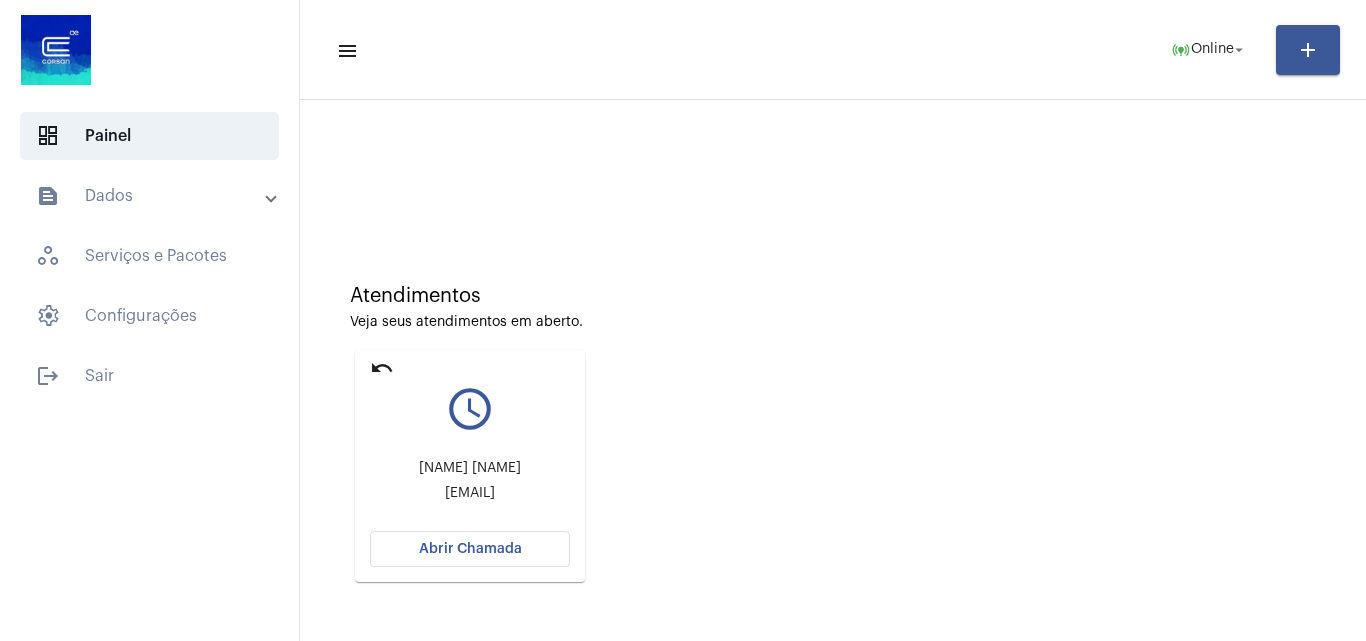 click on "Atendimentos Veja seus atendimentos em aberto. undo query_builder [NAME] [NAME]  [EMAIL] Abrir Chamada" 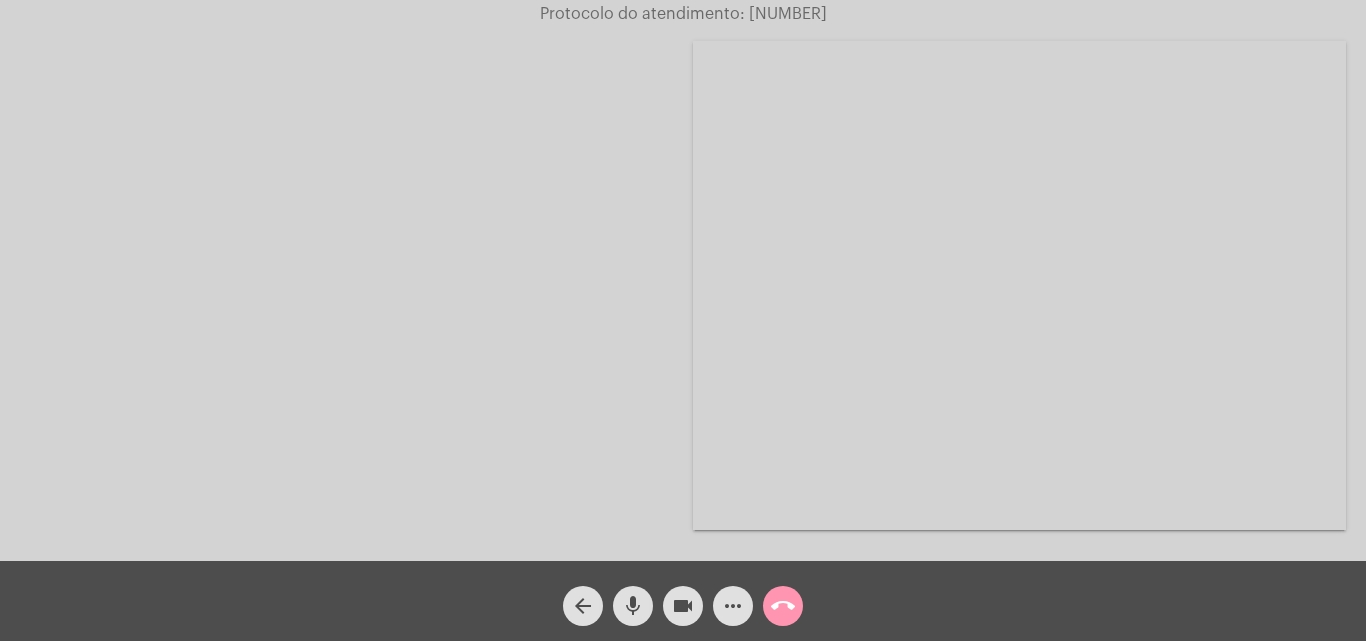 click on "call_end" 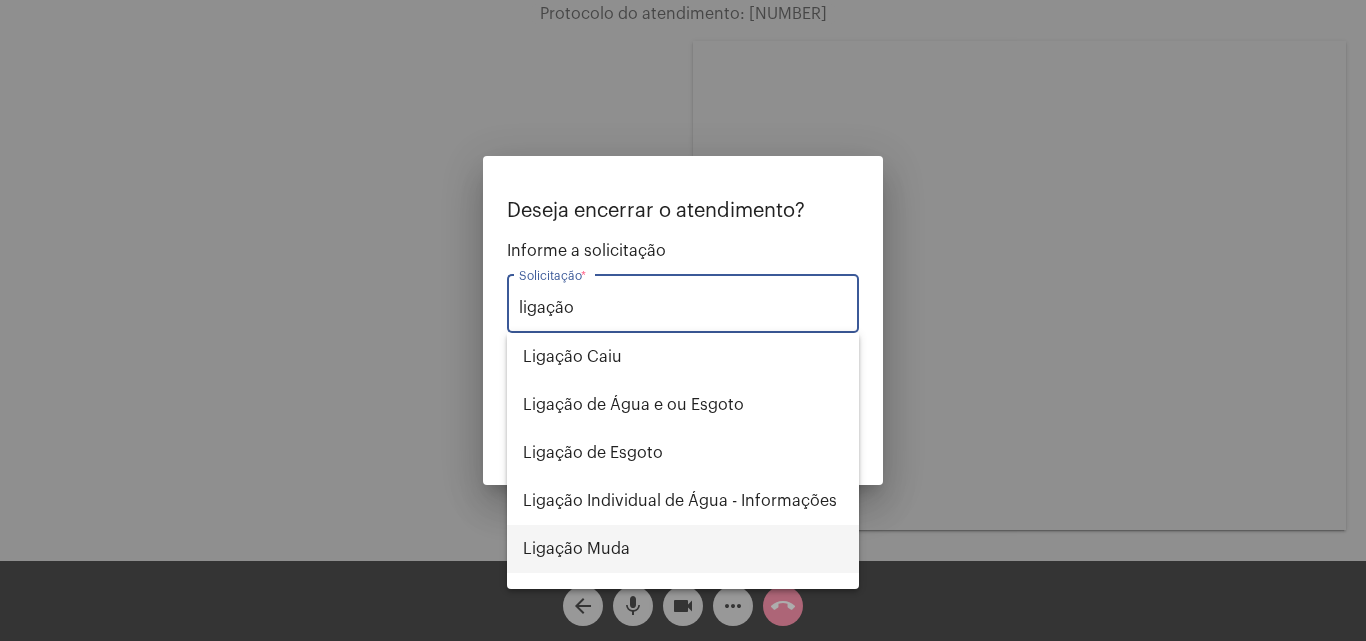 click on "Ligação Muda" at bounding box center (683, 549) 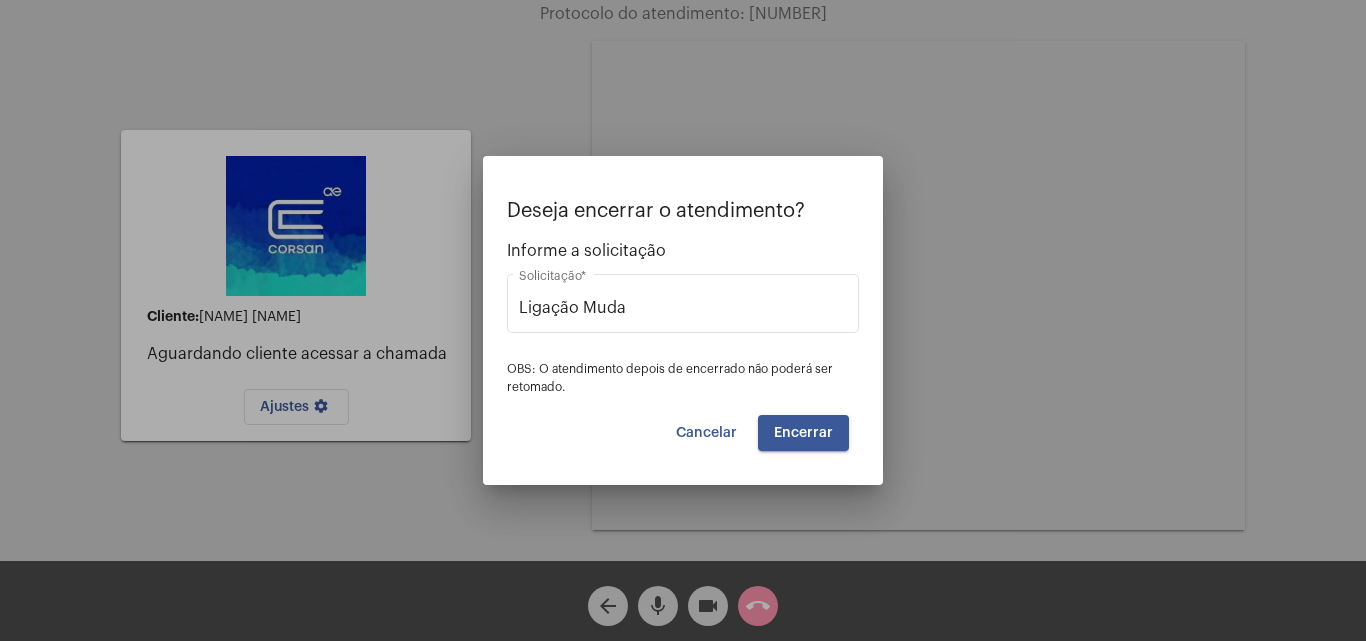 click on "Encerrar" at bounding box center [803, 433] 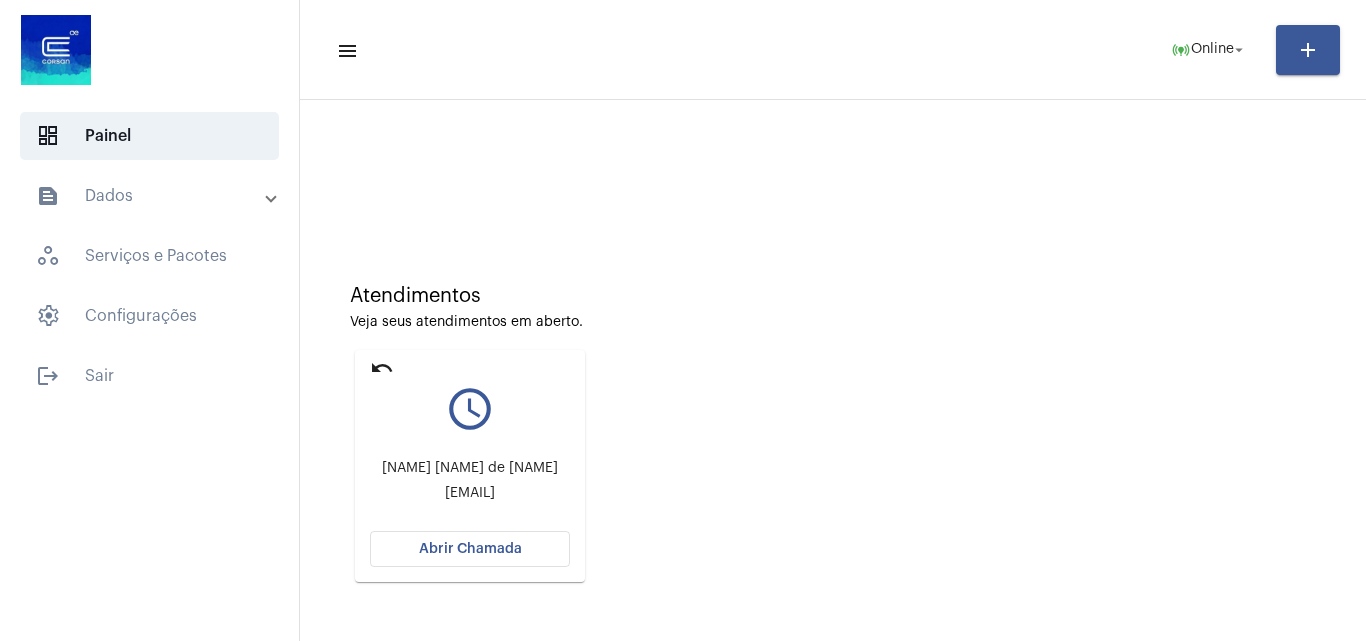 click on "Atendimentos Veja seus atendimentos em aberto. undo query_builder [NAME] [NAME] de [NAME]  [EMAIL] Abrir Chamada" 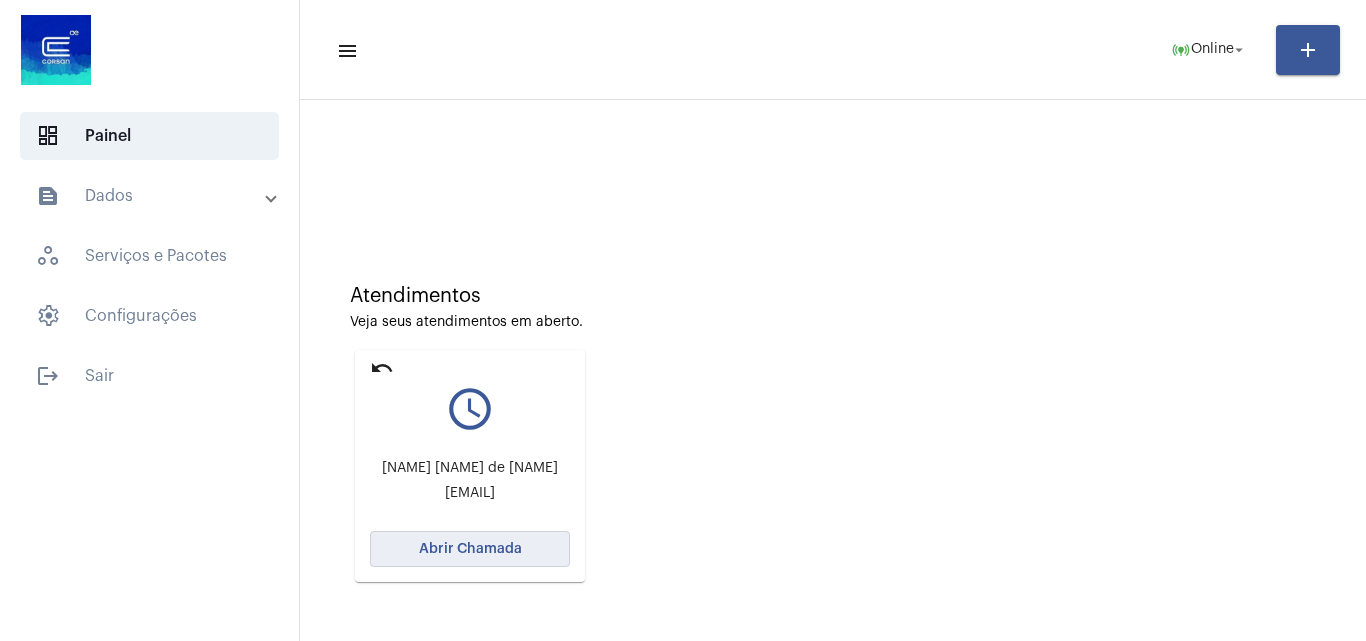 click on "Abrir Chamada" 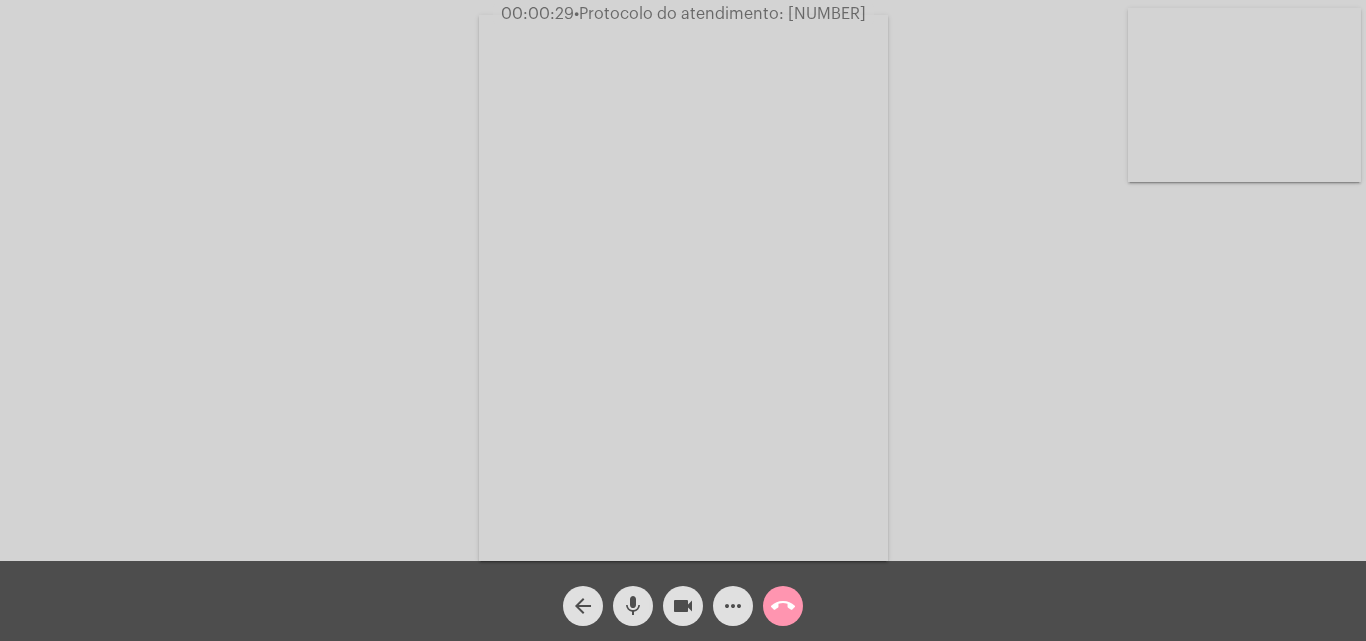 click on "videocam" 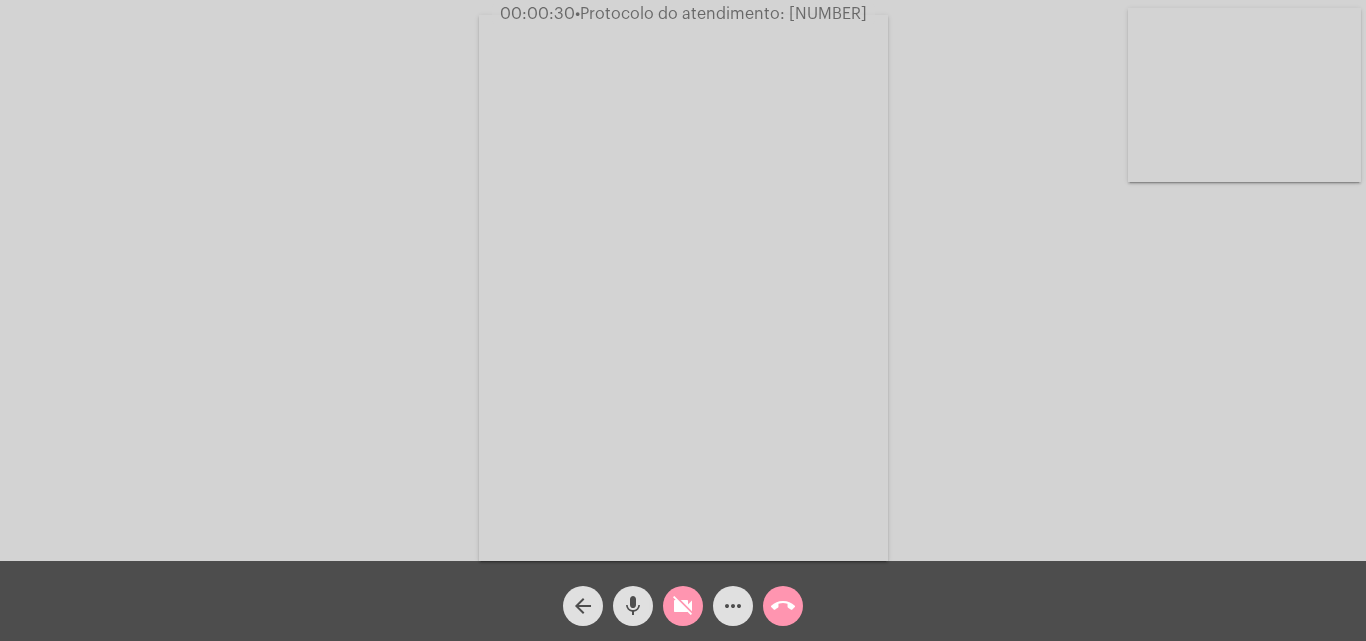 click on "mic" 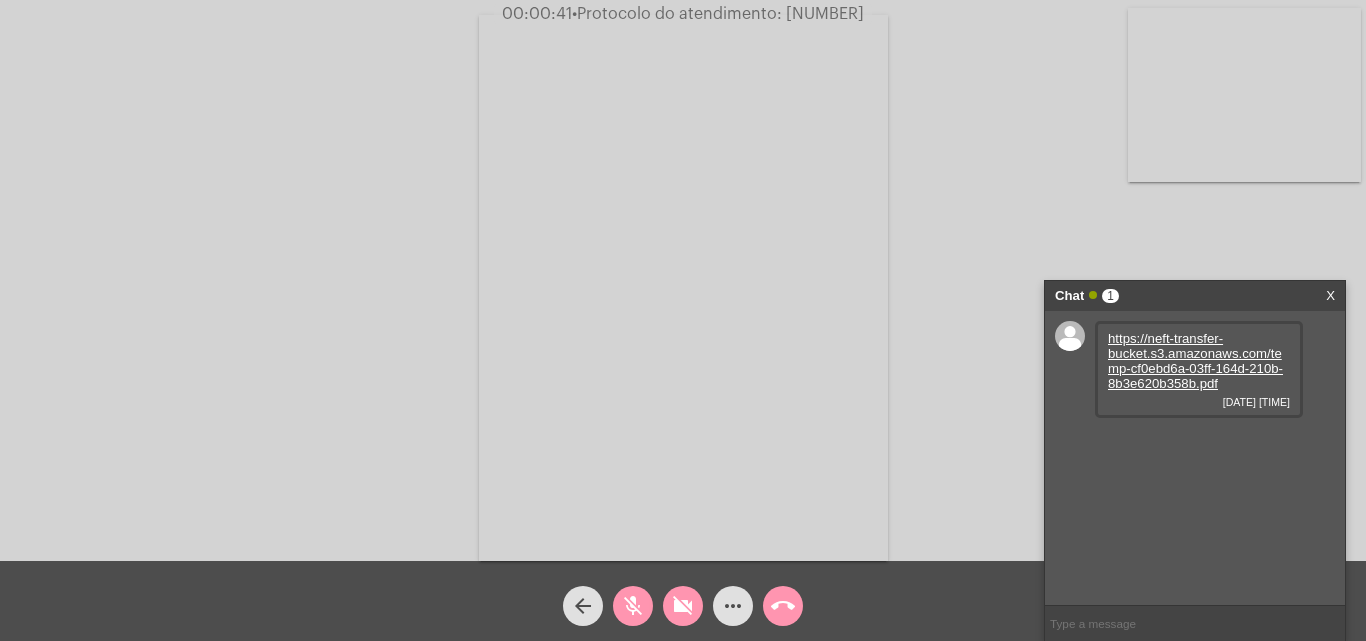 click on "videocam_off" 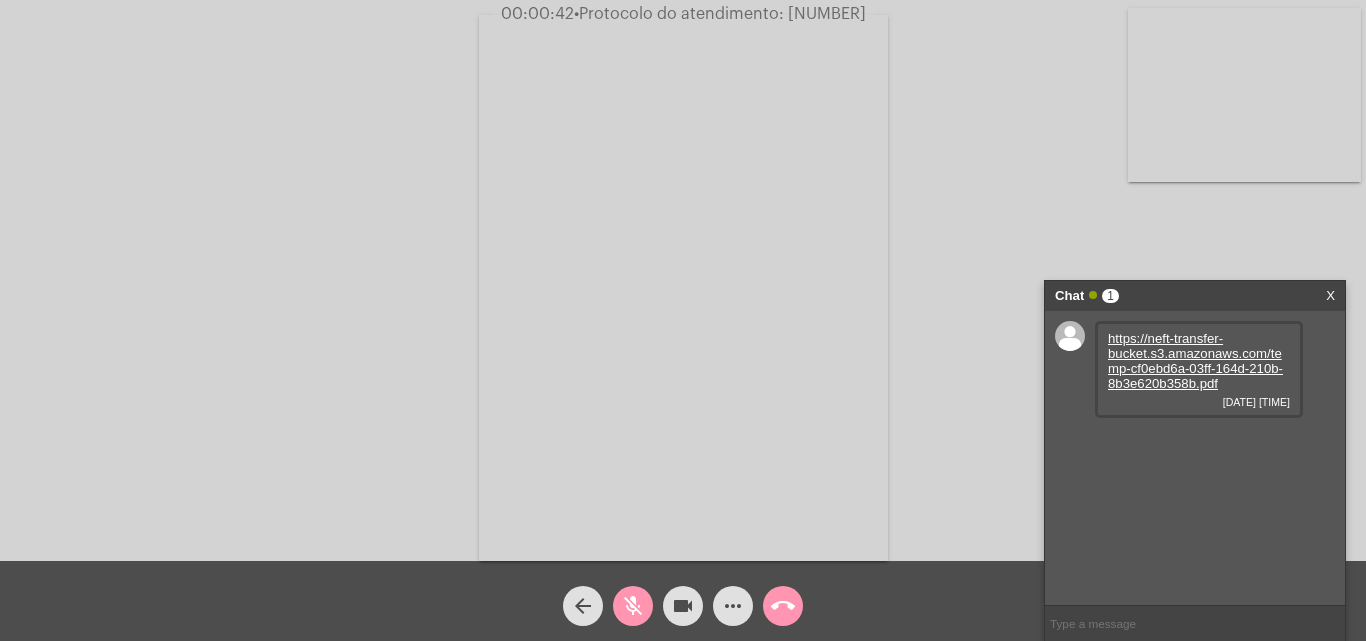 click on "mic_off" 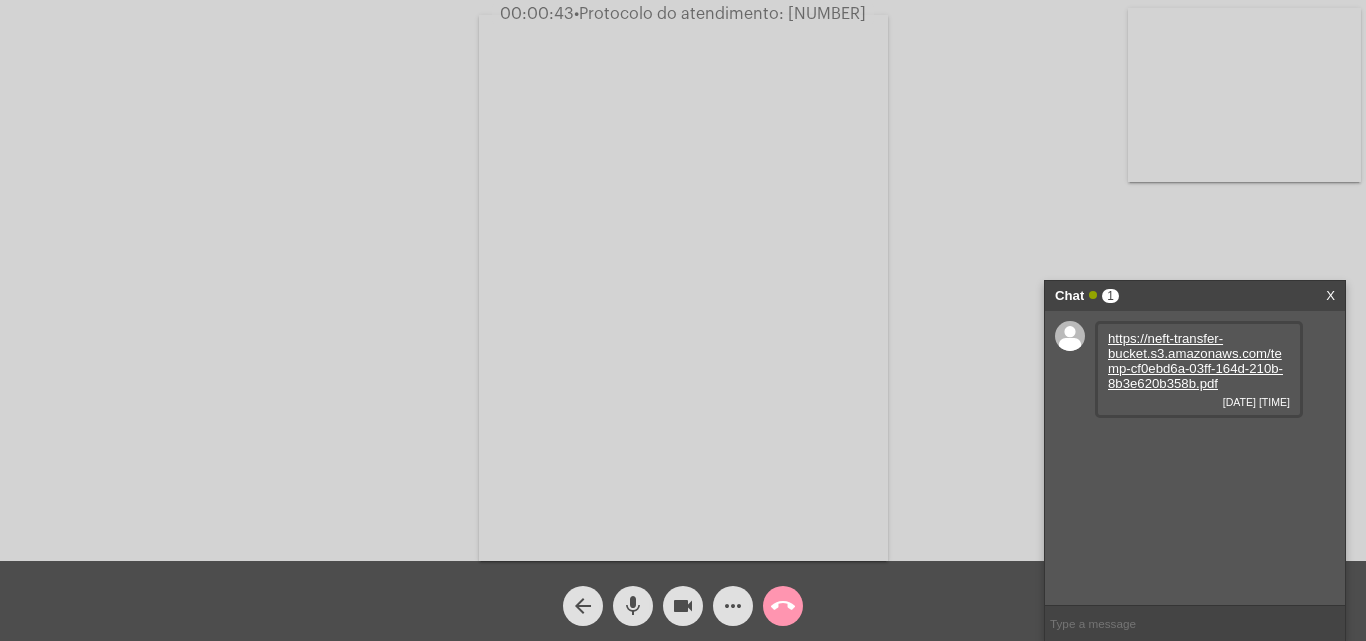 click on "https://neft-transfer-bucket.s3.amazonaws.com/temp-cf0ebd6a-03ff-164d-210b-8b3e620b358b.pdf" at bounding box center (1195, 361) 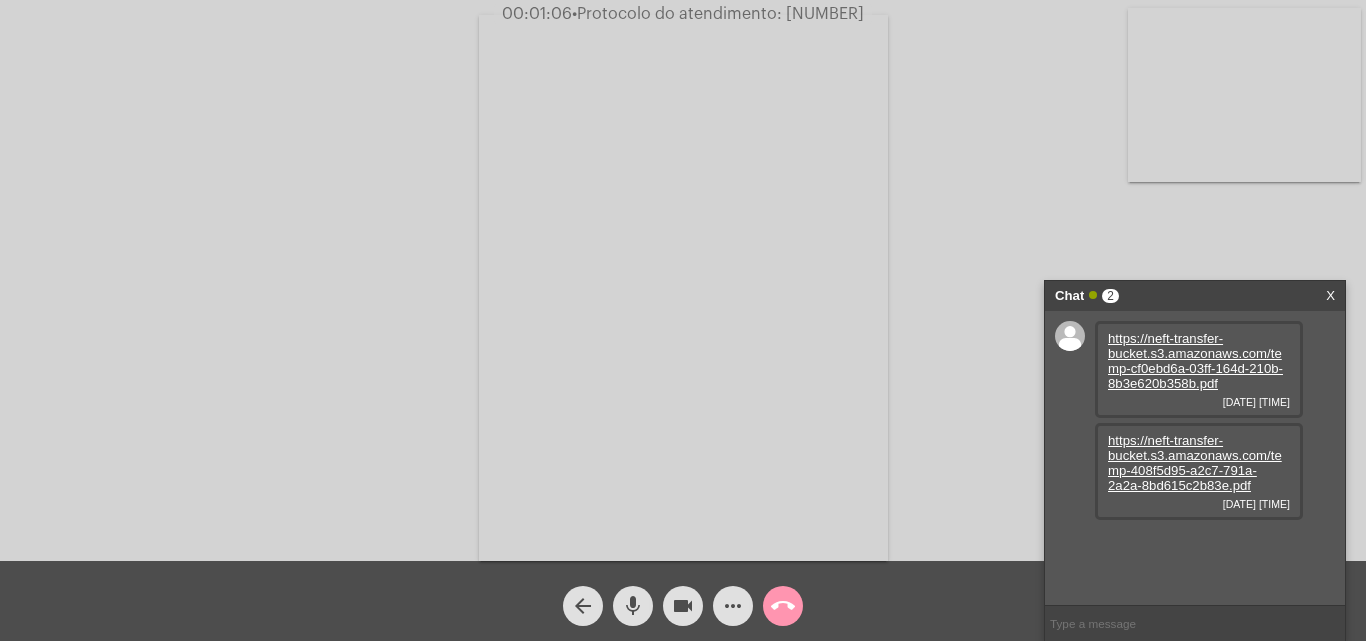 click on "https://neft-transfer-bucket.s3.amazonaws.com/temp-408f5d95-a2c7-791a-2a2a-8bd615c2b83e.pdf" at bounding box center (1195, 463) 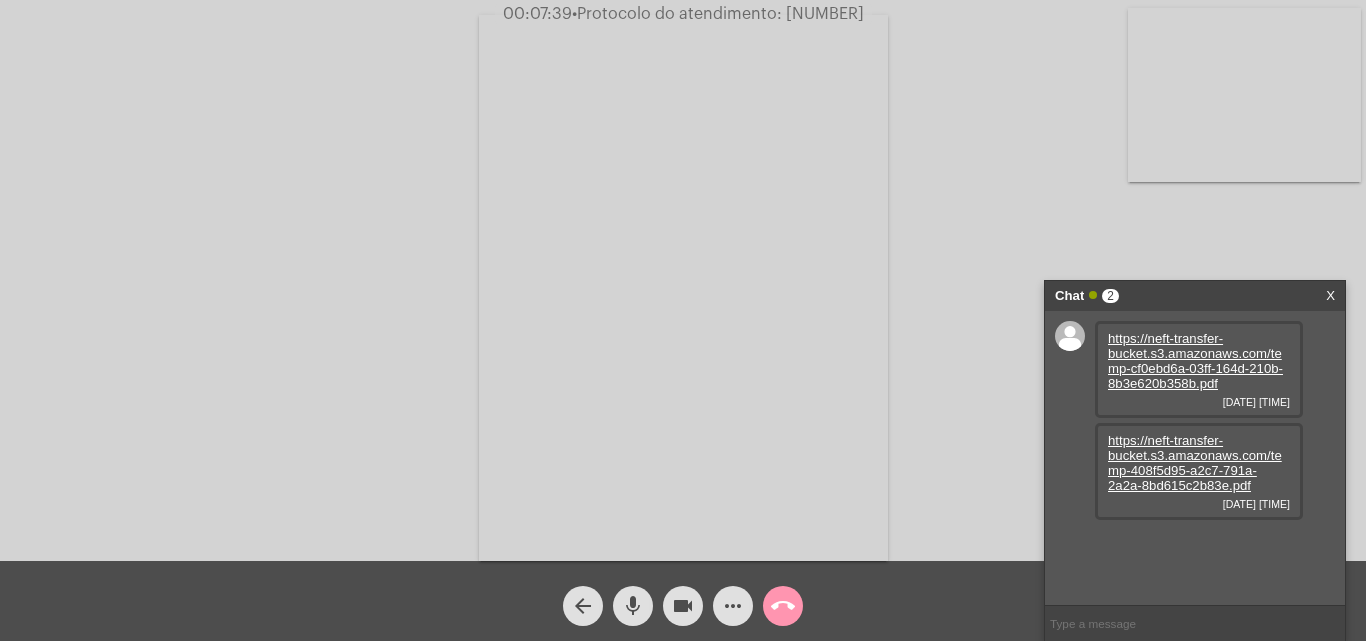 click on "mic" 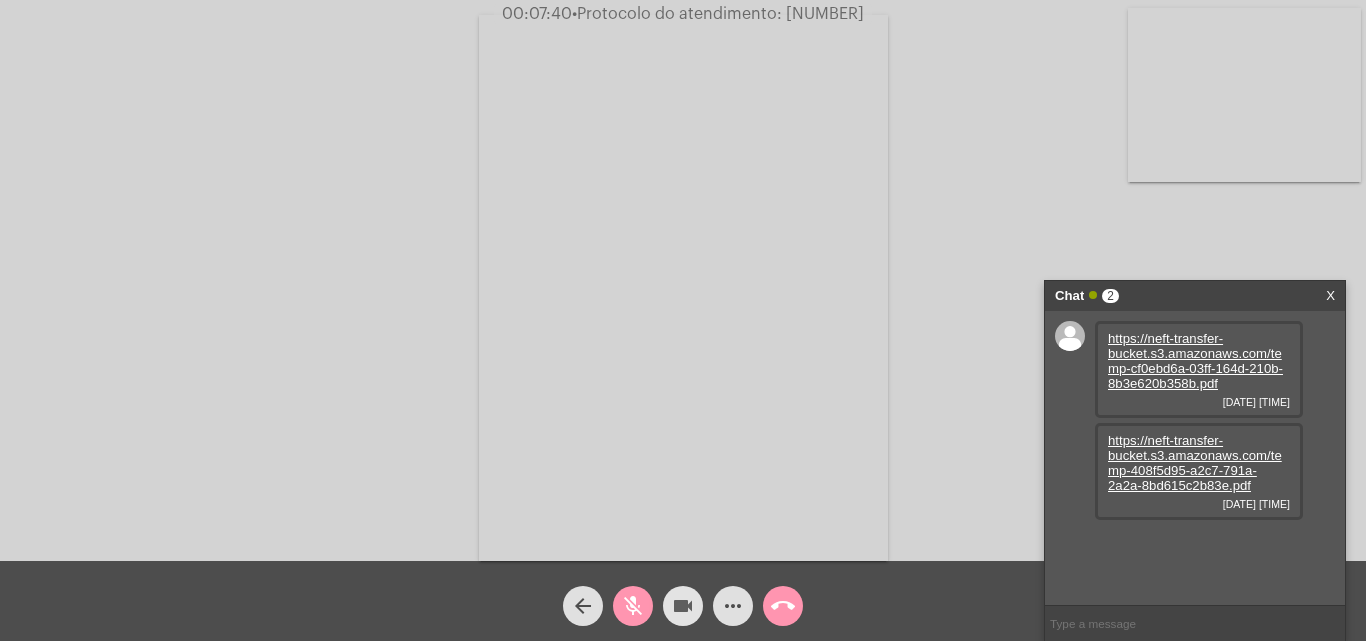 click on "videocam" 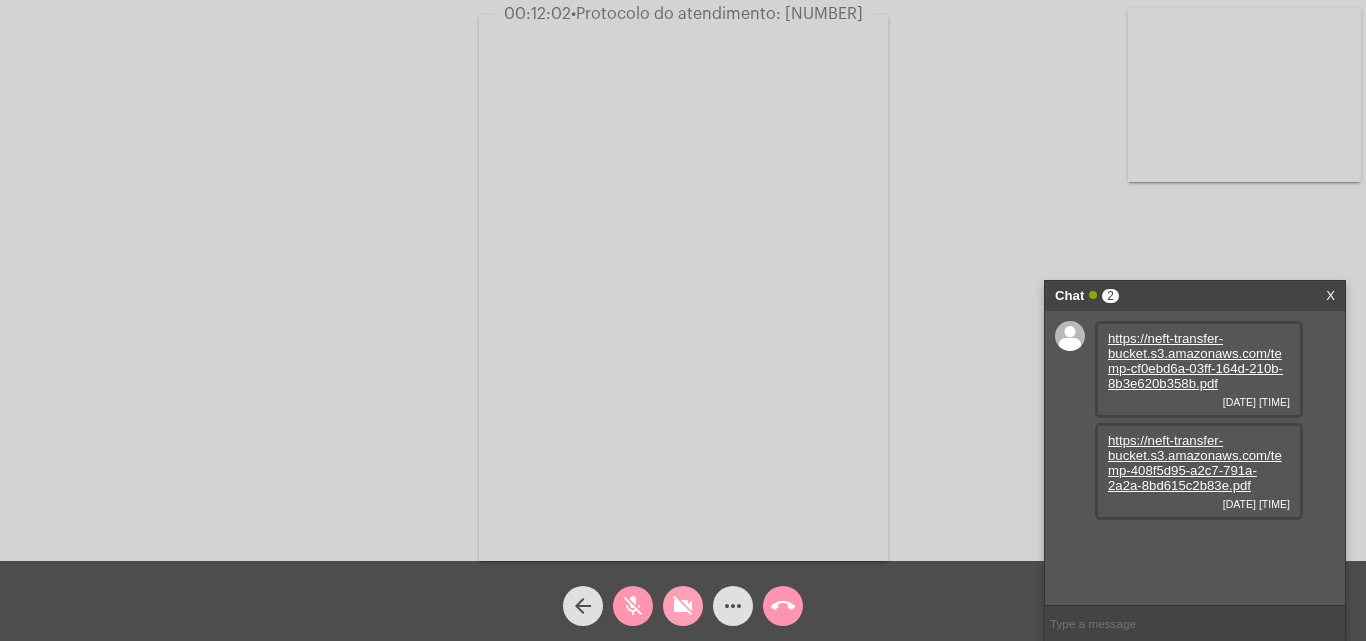 click on "videocam_off" 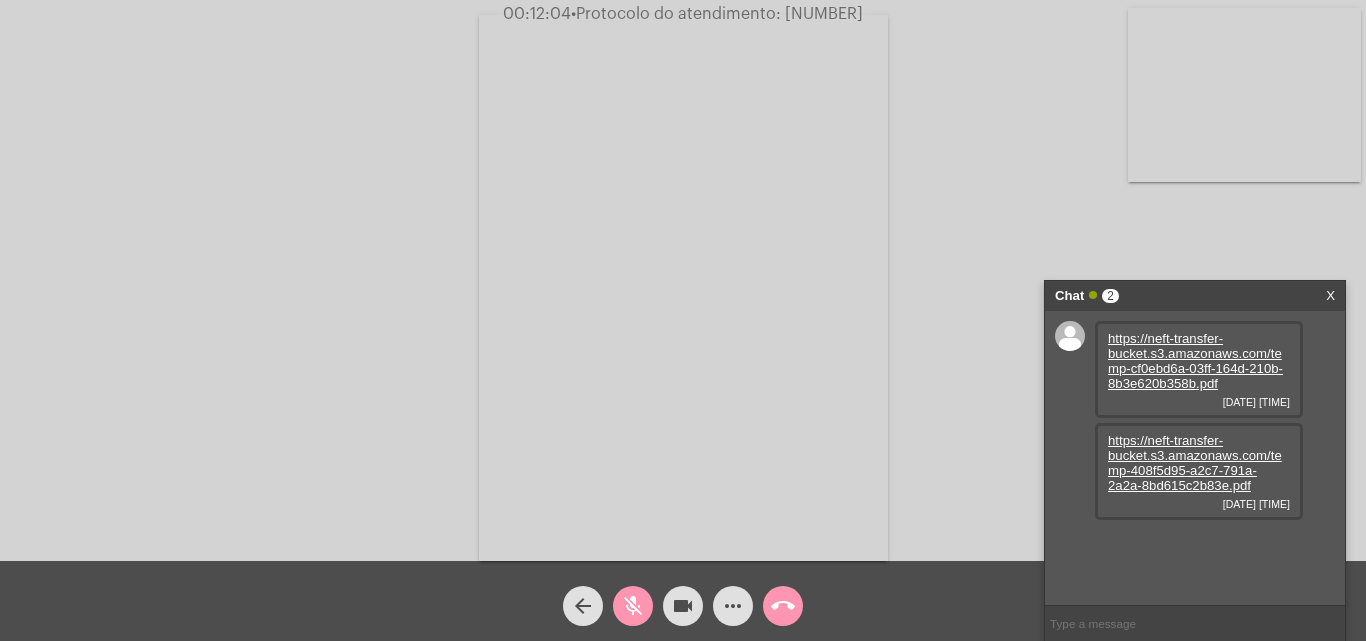 click on "mic_off" 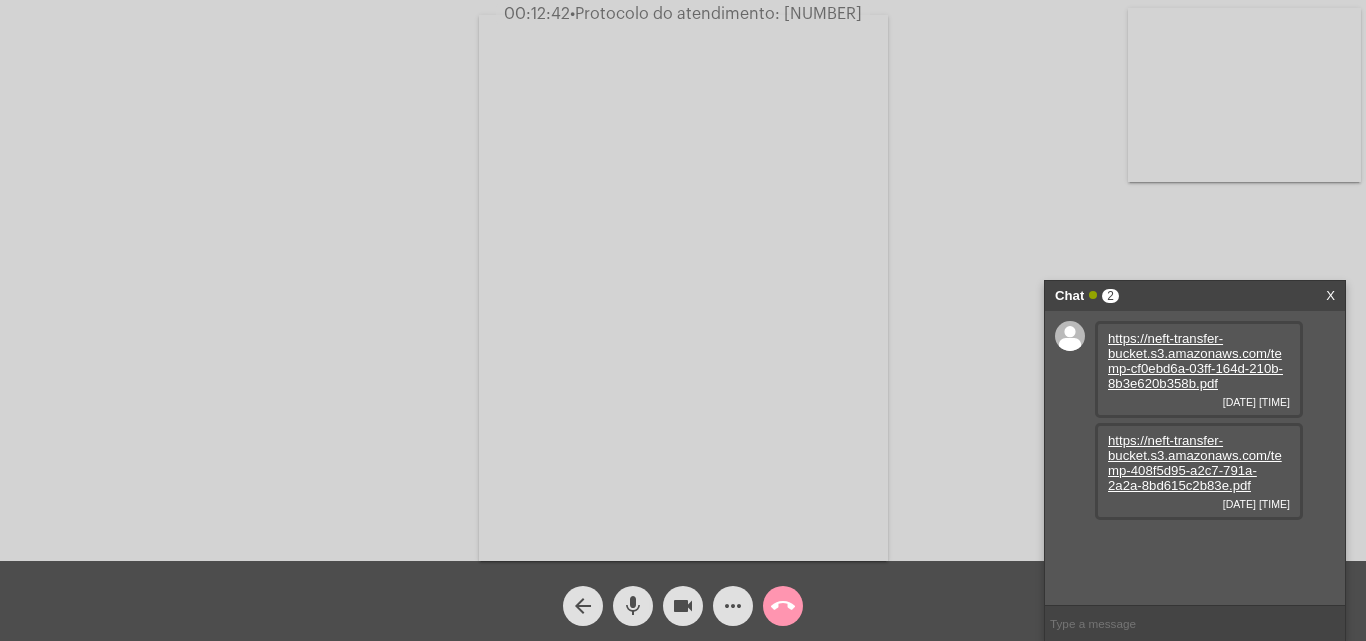 click on "call_end" 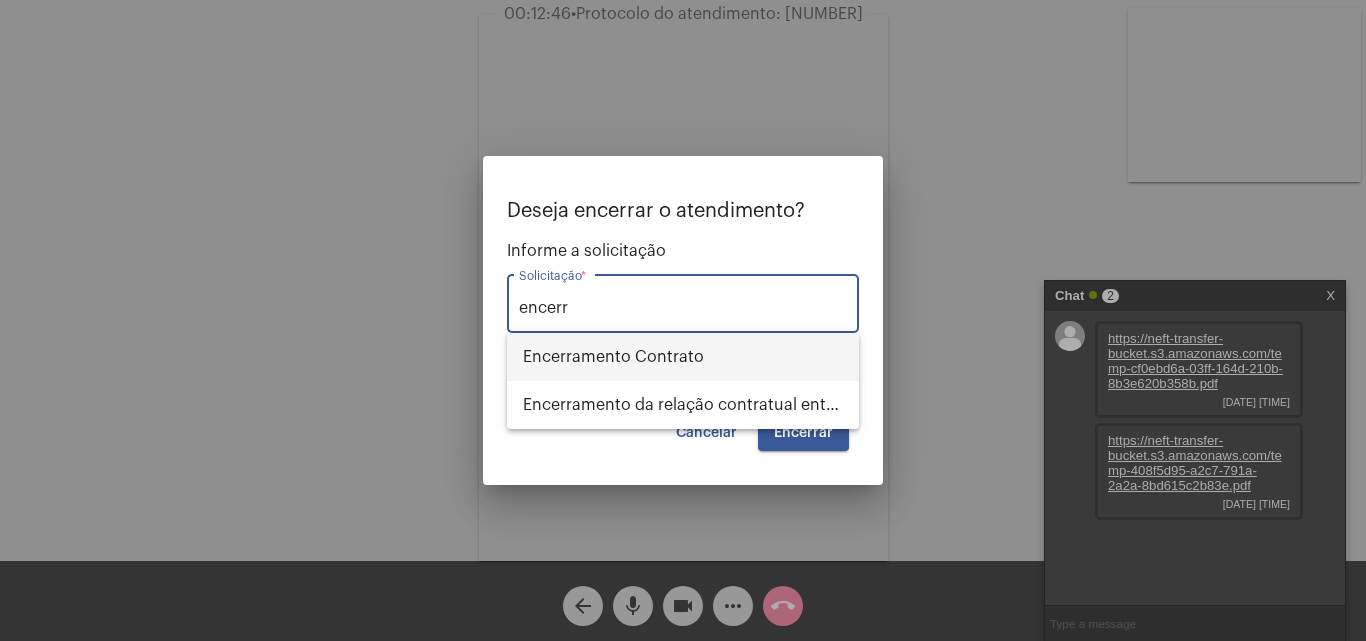 click on "Encerramento Contrato" at bounding box center (683, 357) 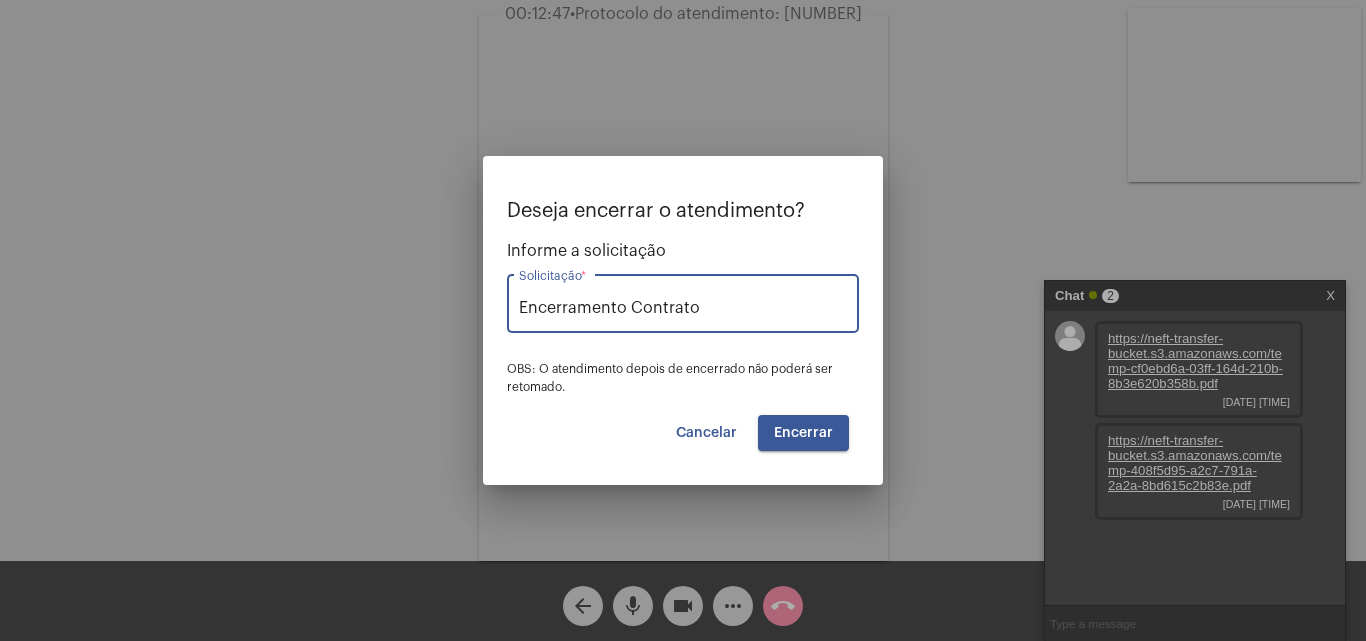 click on "Cancelar" at bounding box center (706, 433) 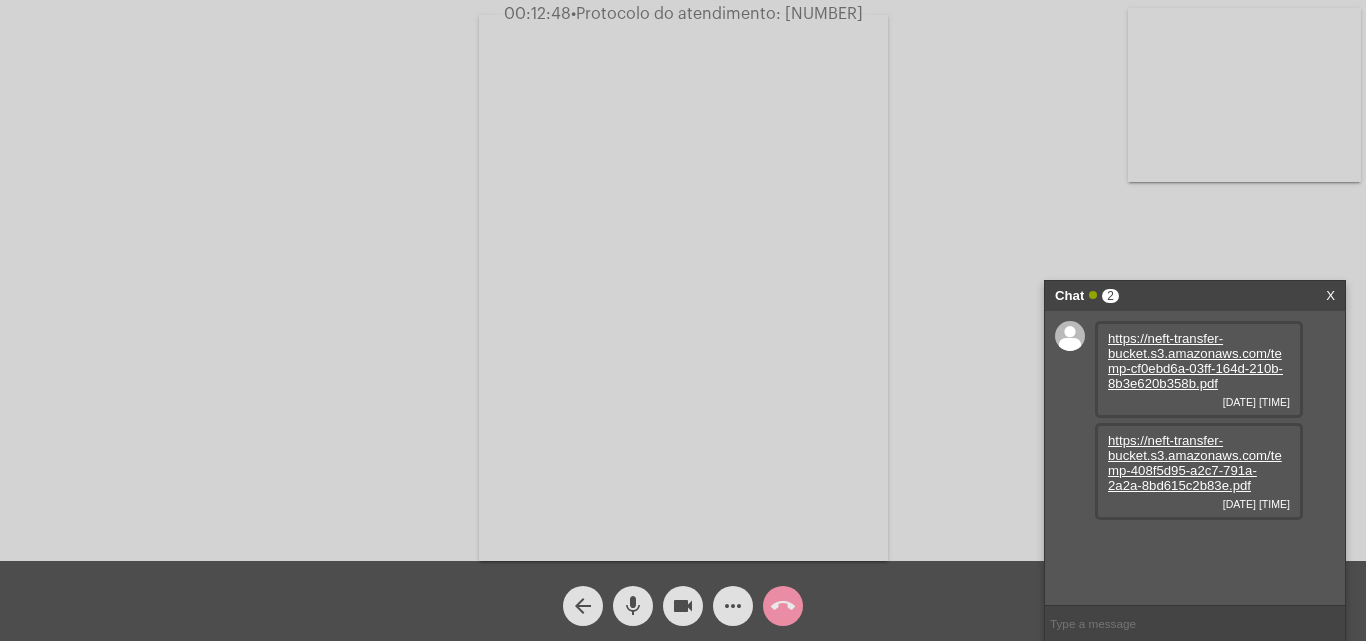 click on "•  Protocolo do atendimento: [NUMBER]" 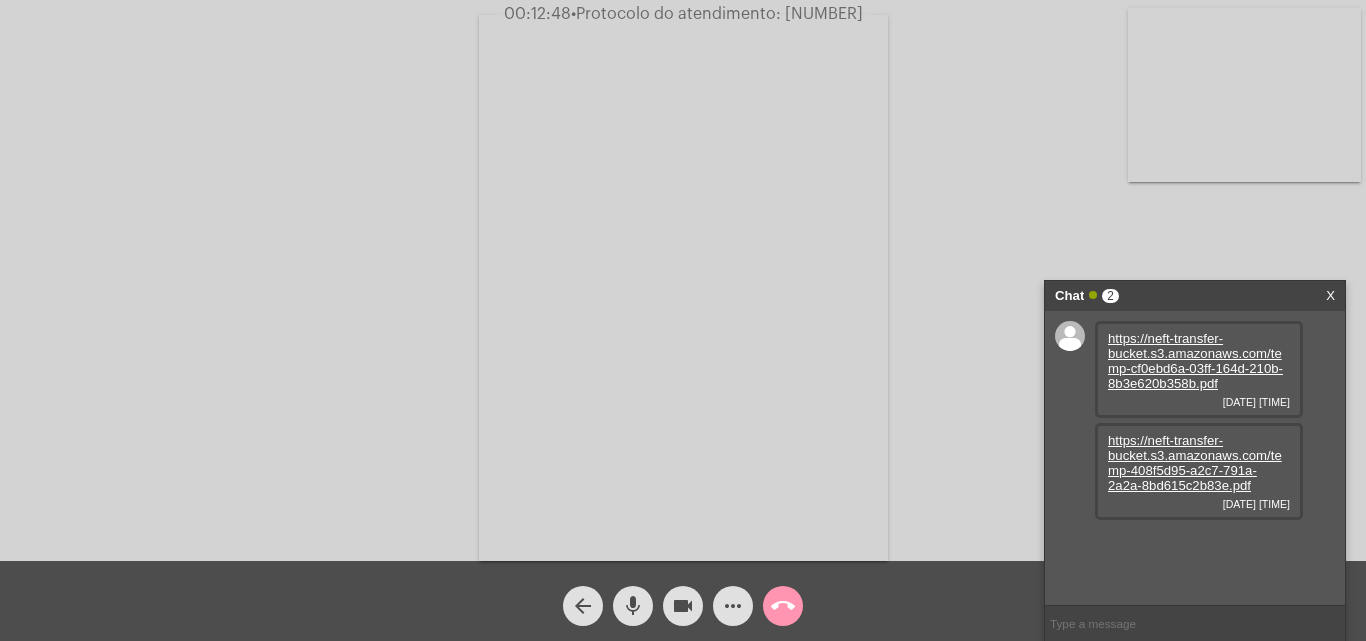 click on "•  Protocolo do atendimento: [NUMBER]" 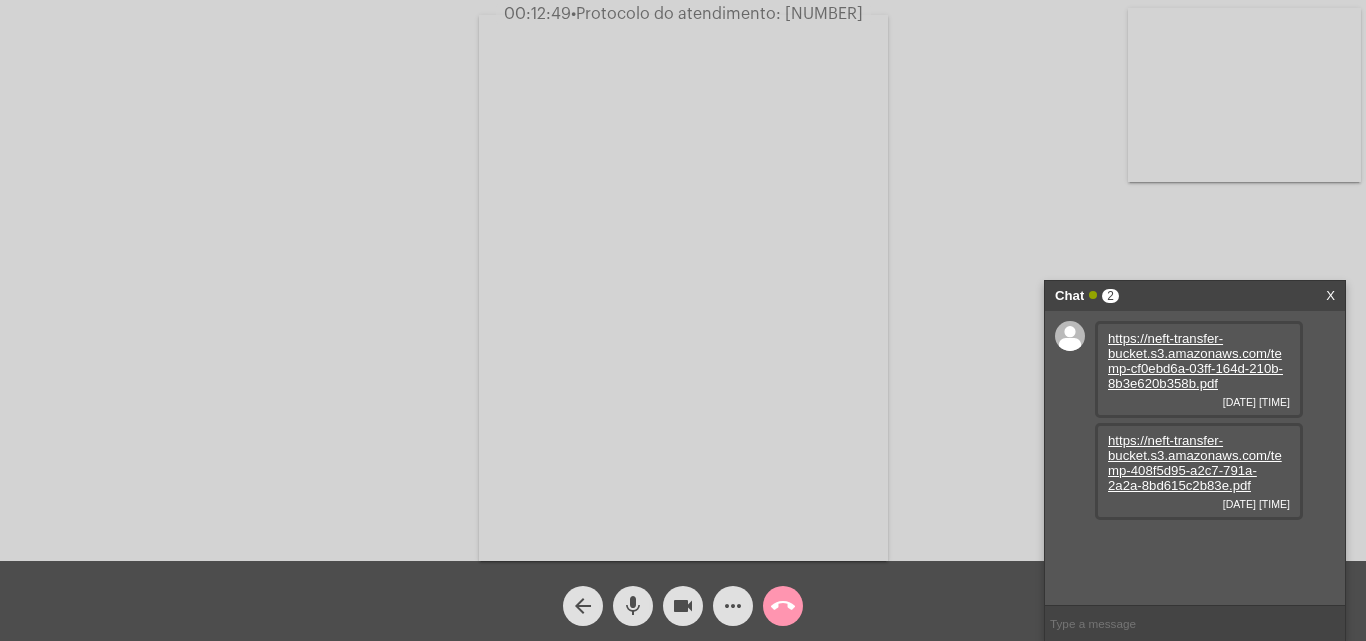 copy on "[NUMBER]" 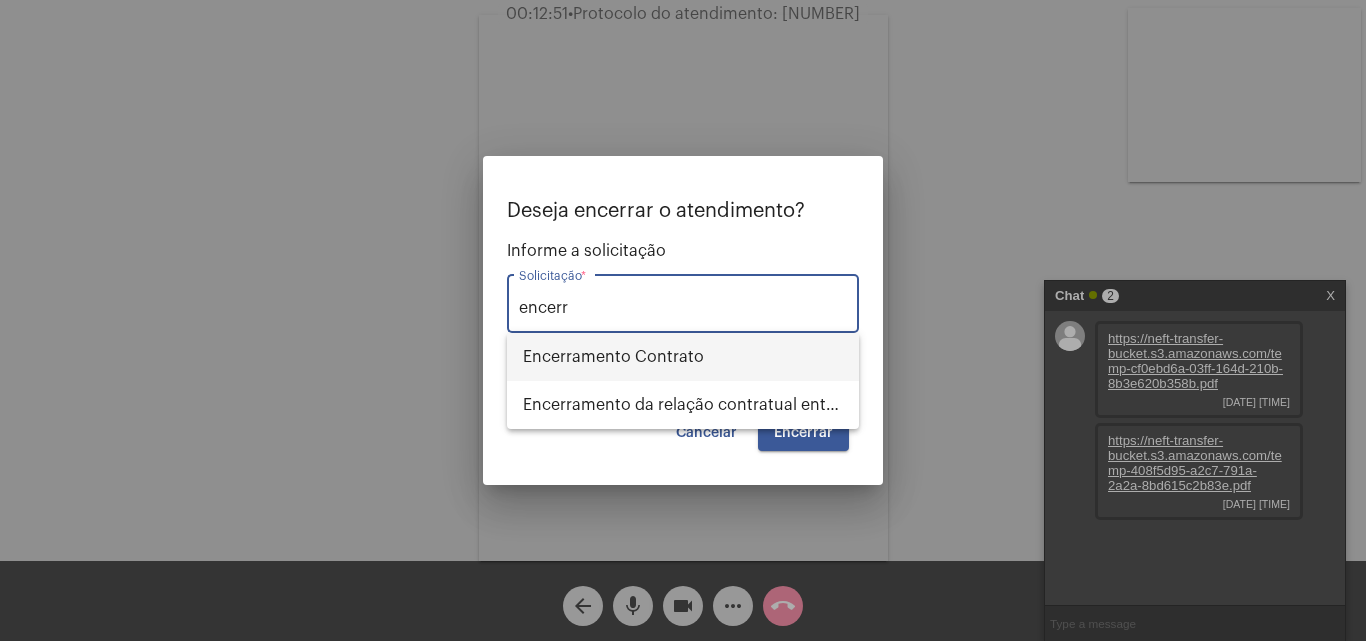 click on "Encerramento Contrato" at bounding box center [683, 357] 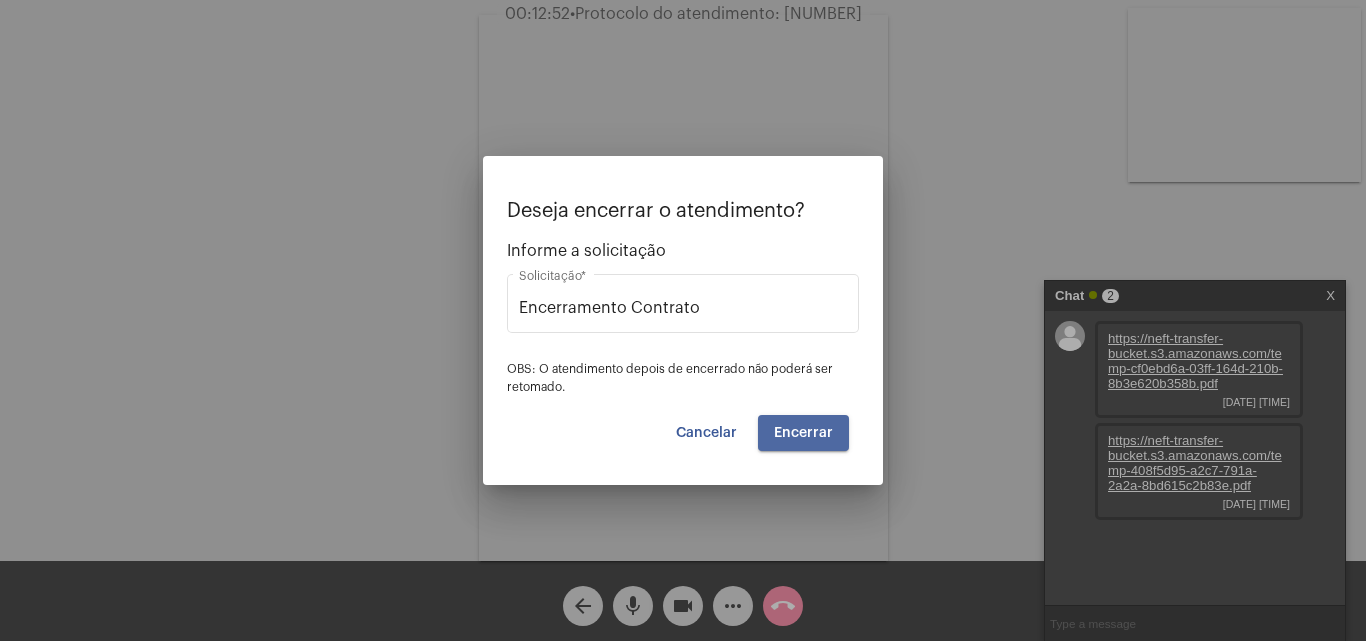 click on "Encerrar" at bounding box center [803, 433] 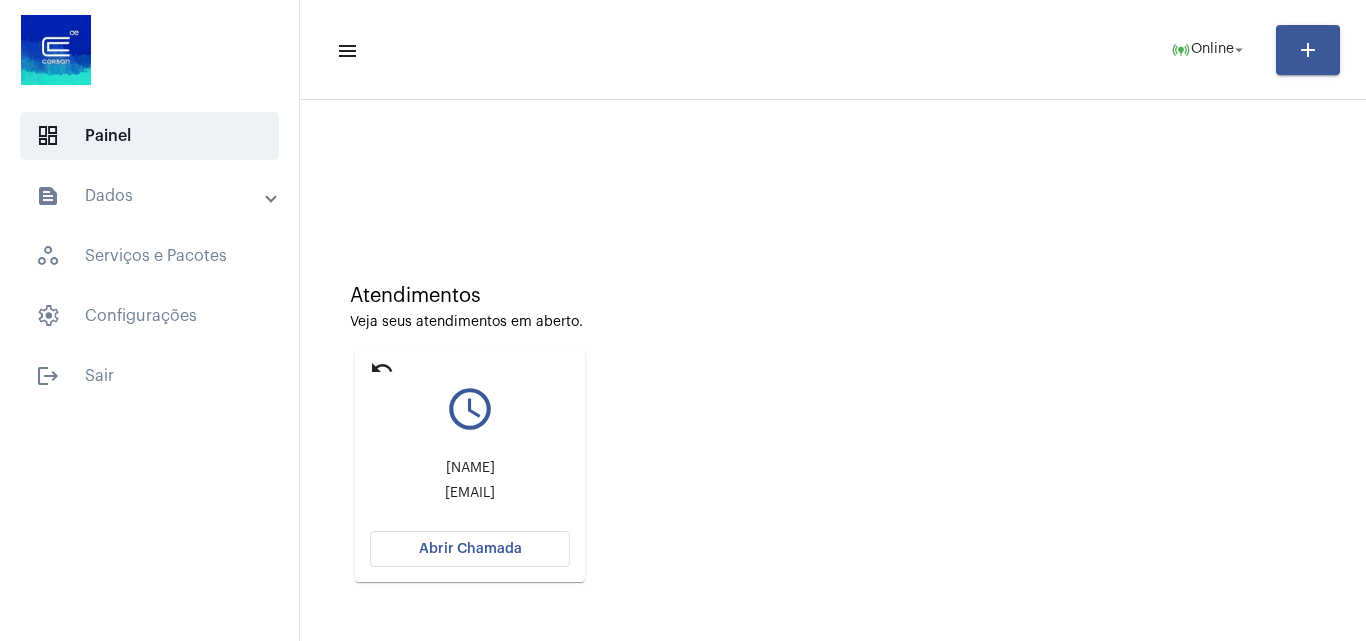 click on "Abrir Chamada" 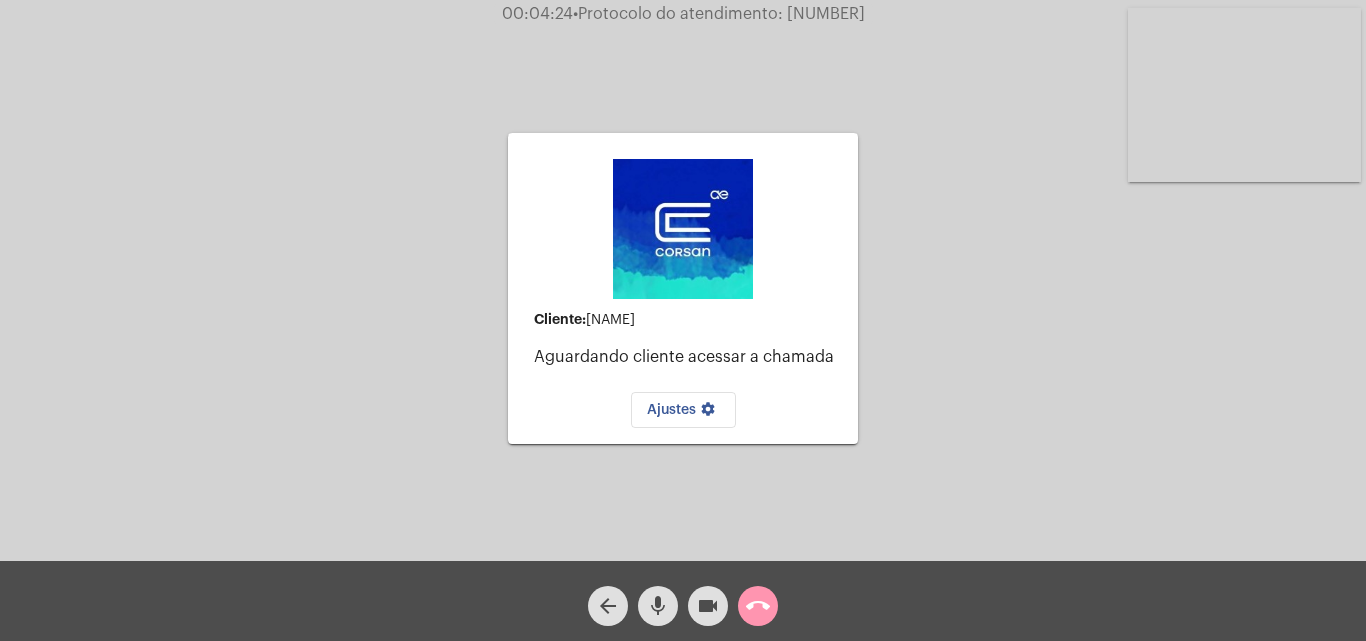 drag, startPoint x: 1191, startPoint y: 327, endPoint x: 243, endPoint y: 199, distance: 956.6023 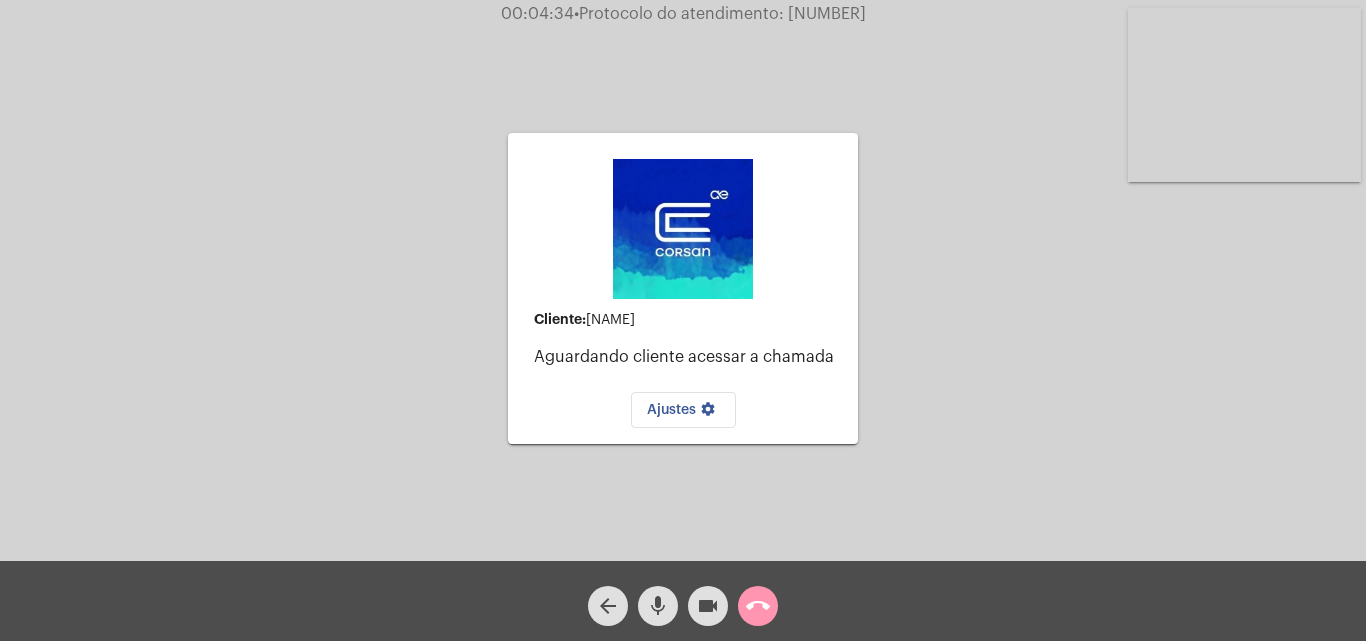 click on "call_end" 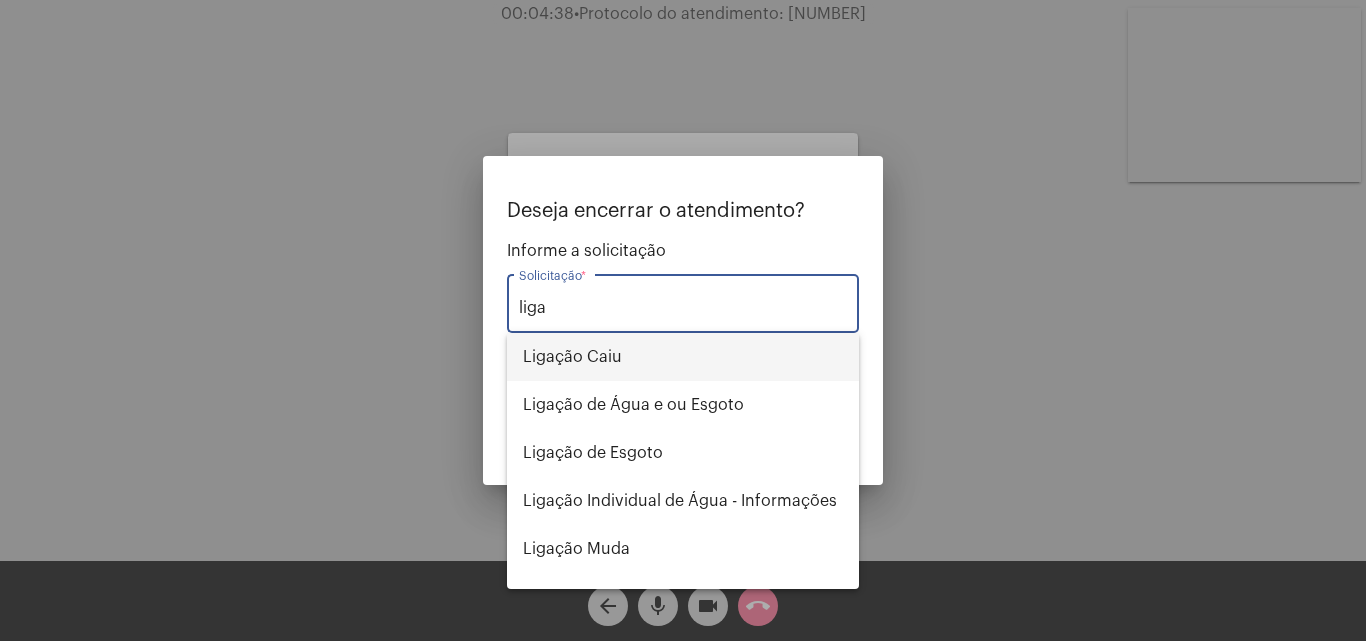 click on "Ligação Caiu" at bounding box center [683, 357] 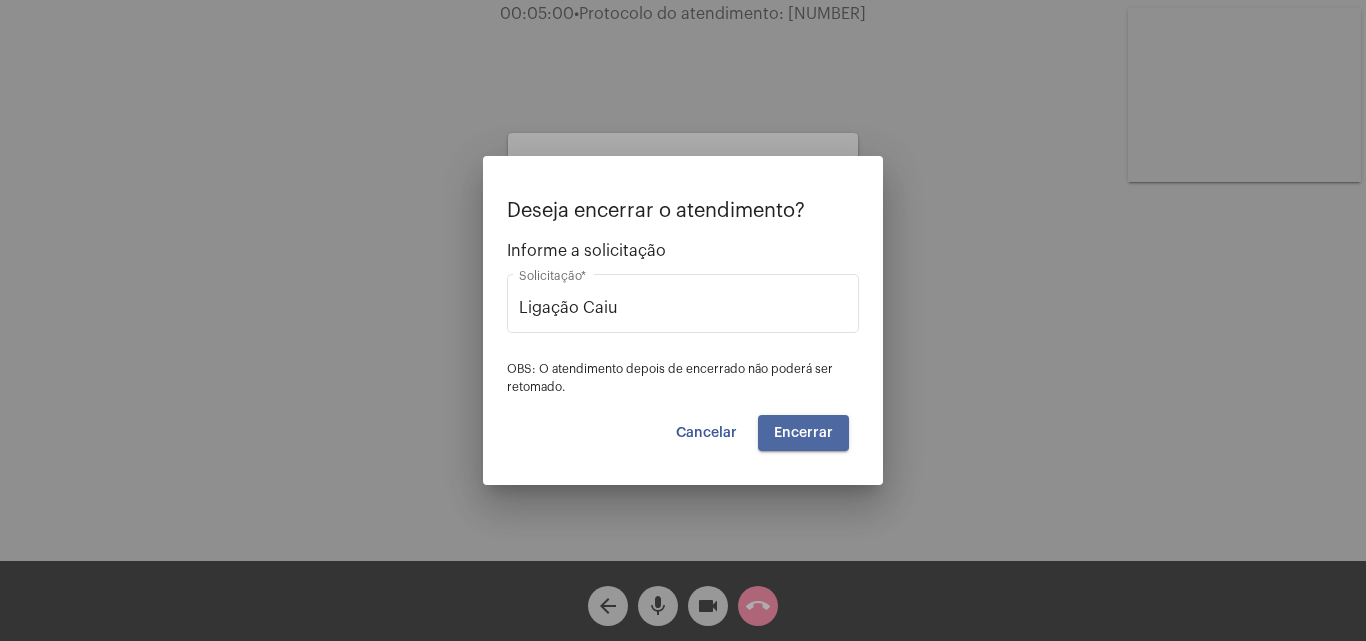 click on "Encerrar" at bounding box center (803, 433) 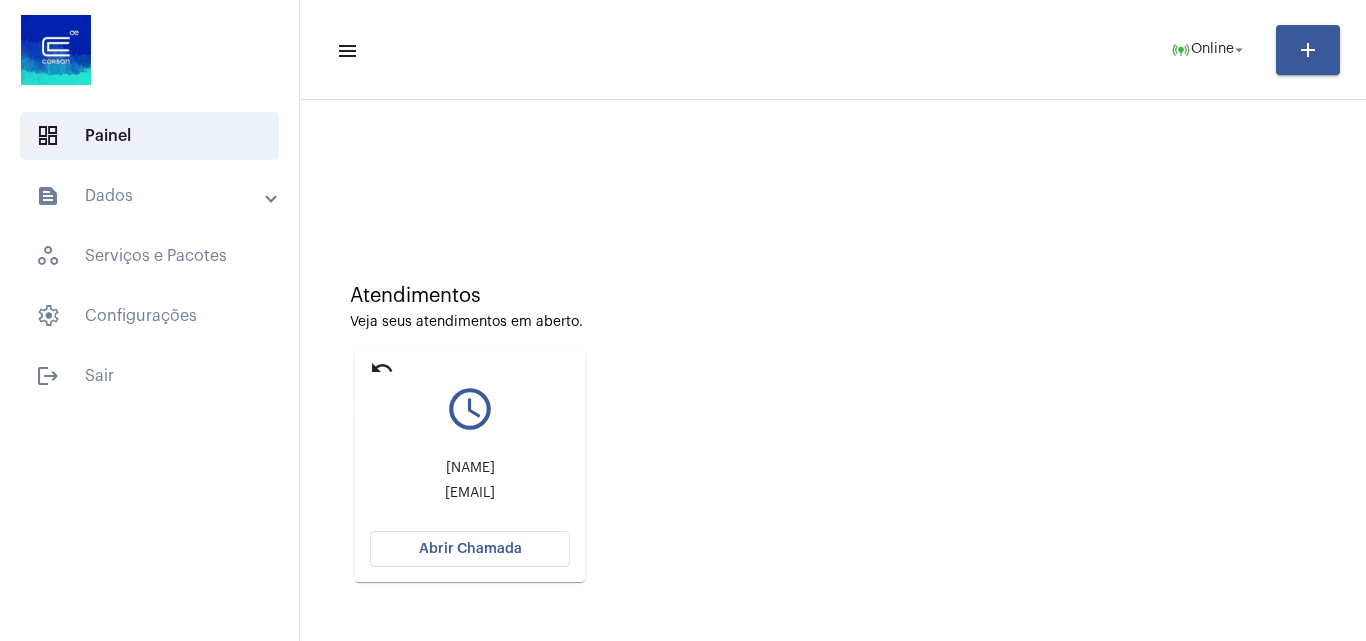 click on "undo" 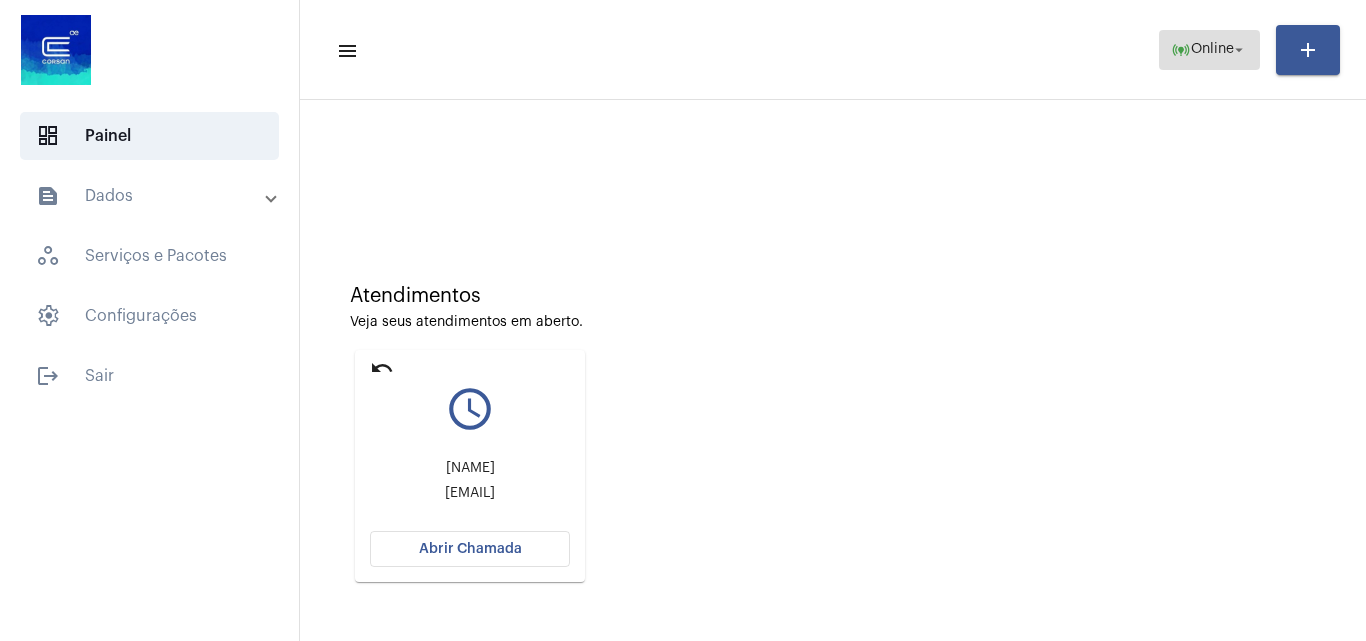 click on "online_prediction  Online arrow_drop_down" 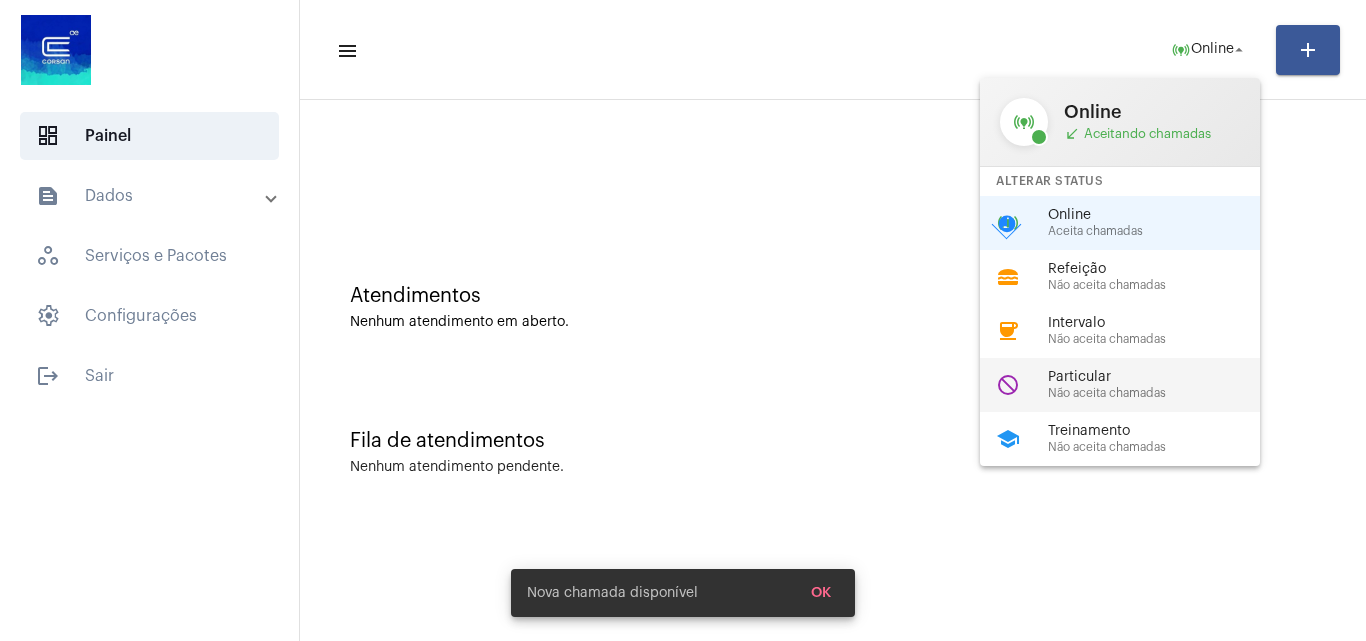 click on "Particular" at bounding box center (1162, 377) 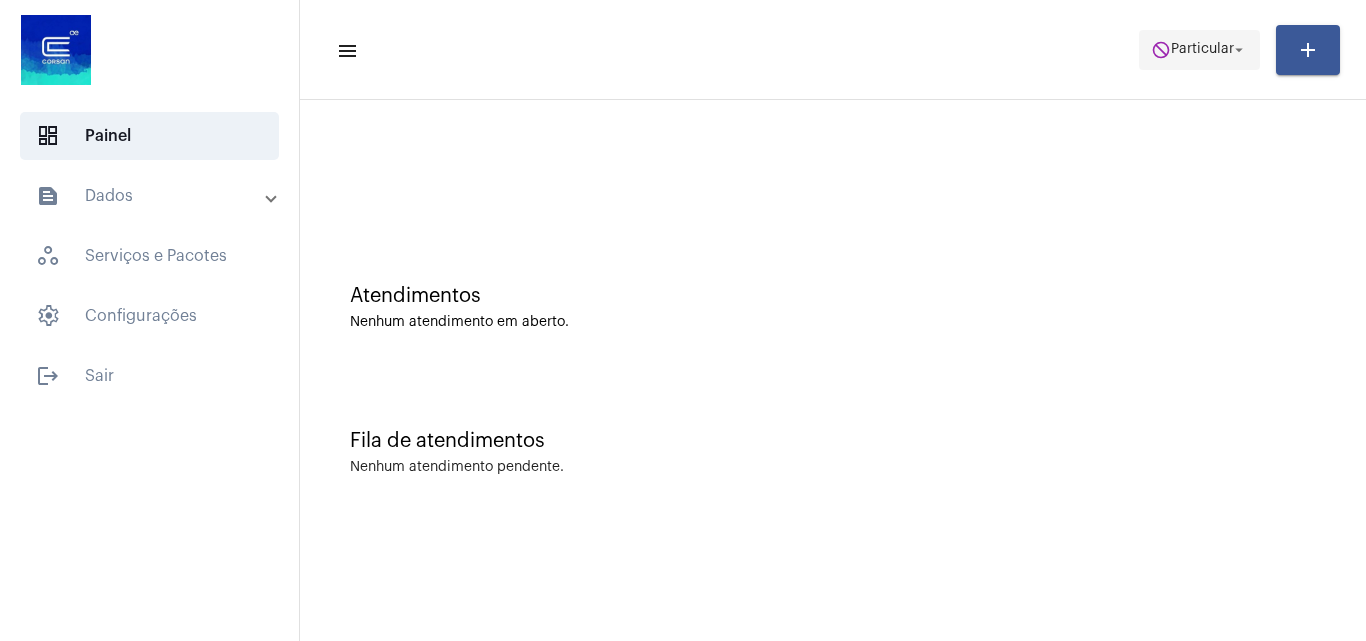 click on "do_not_disturb  Particular arrow_drop_down" 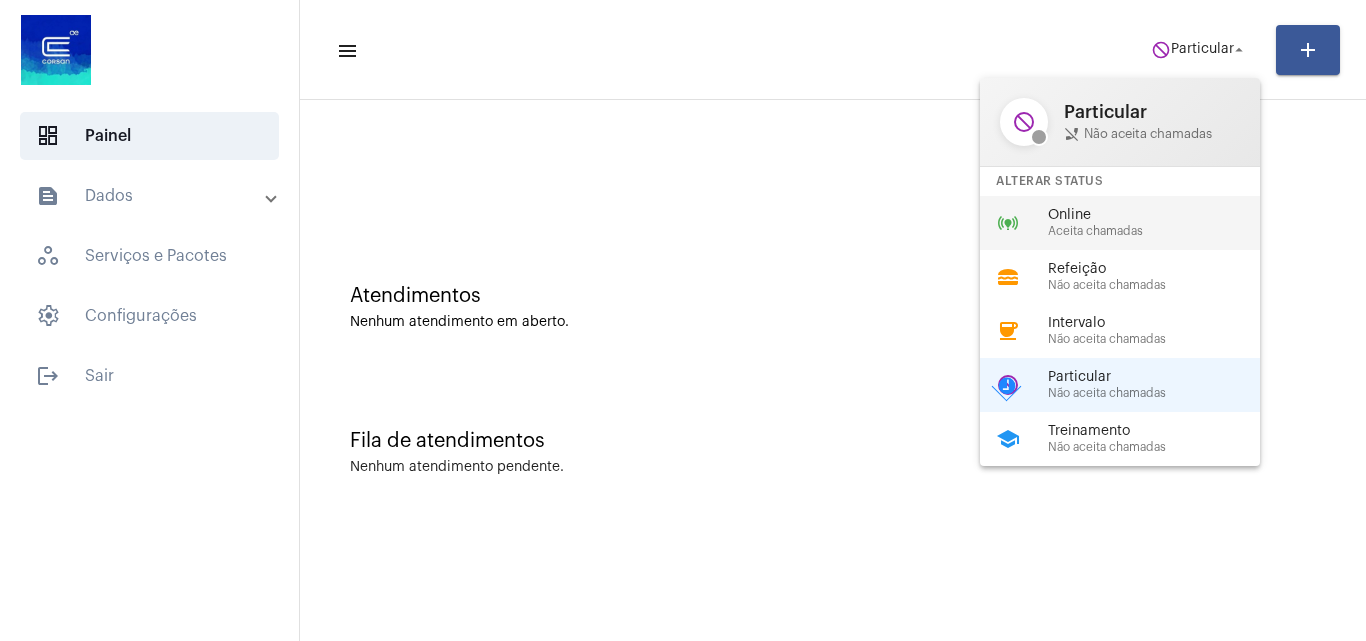 click on "Aceita chamadas" at bounding box center [1162, 231] 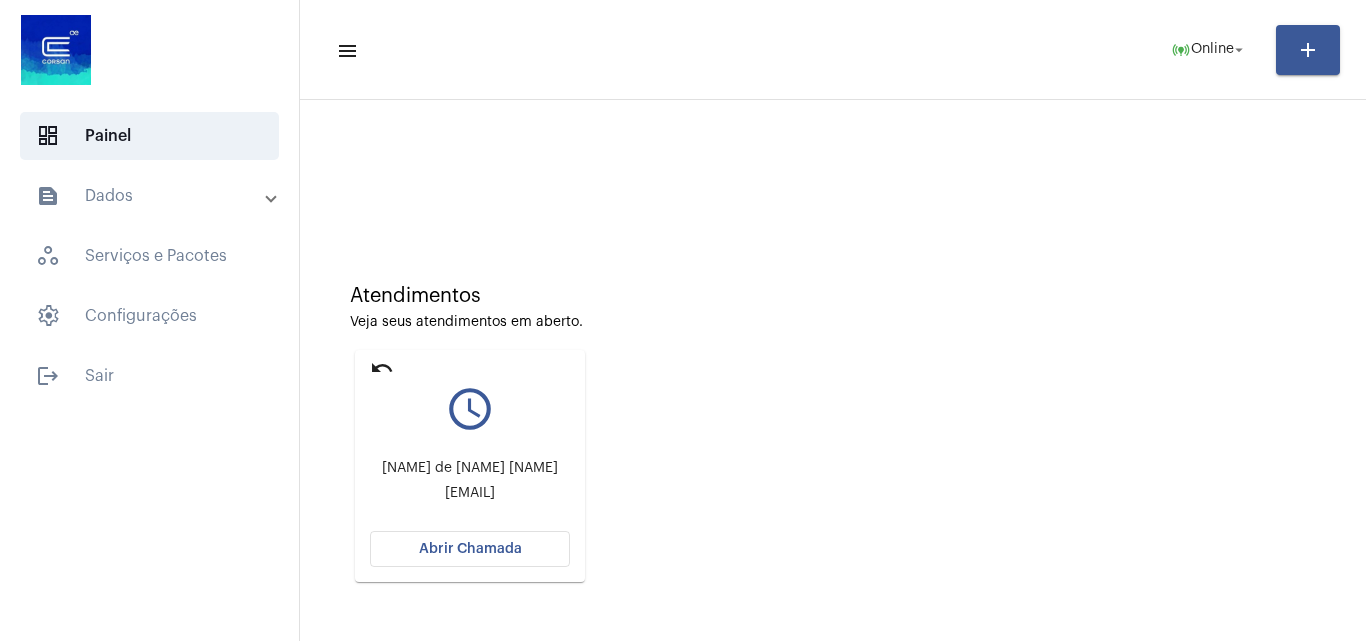 click on "Abrir Chamada" 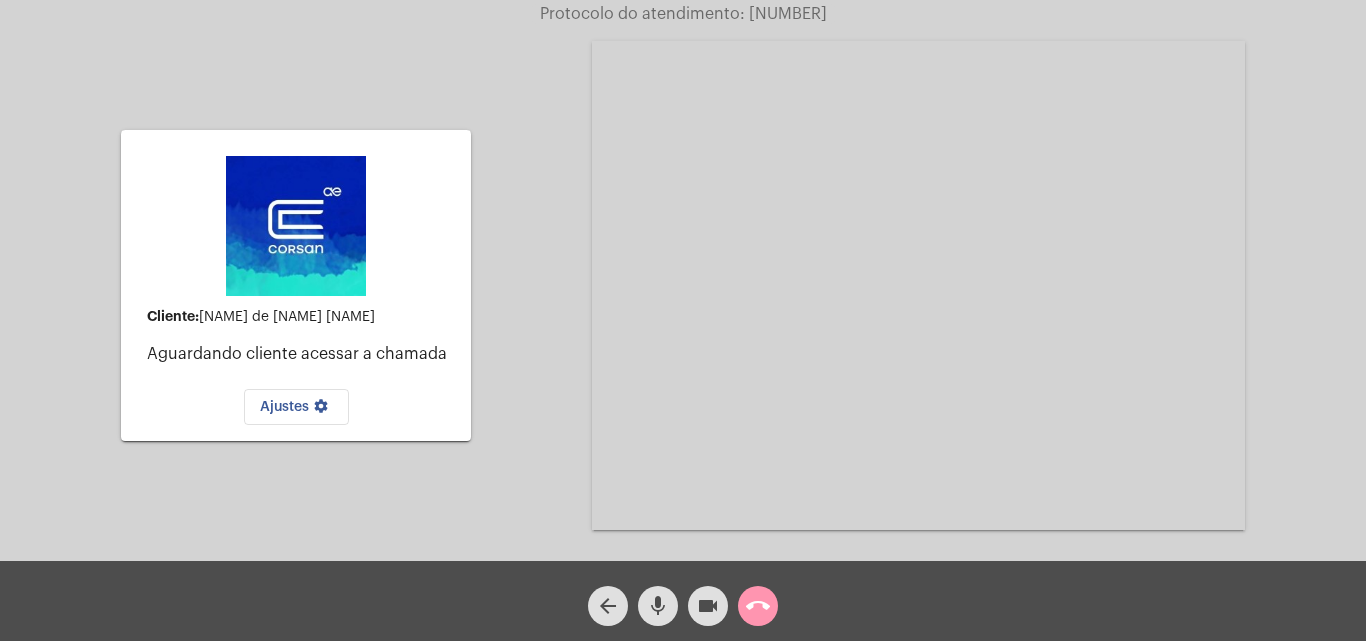click on "call_end" 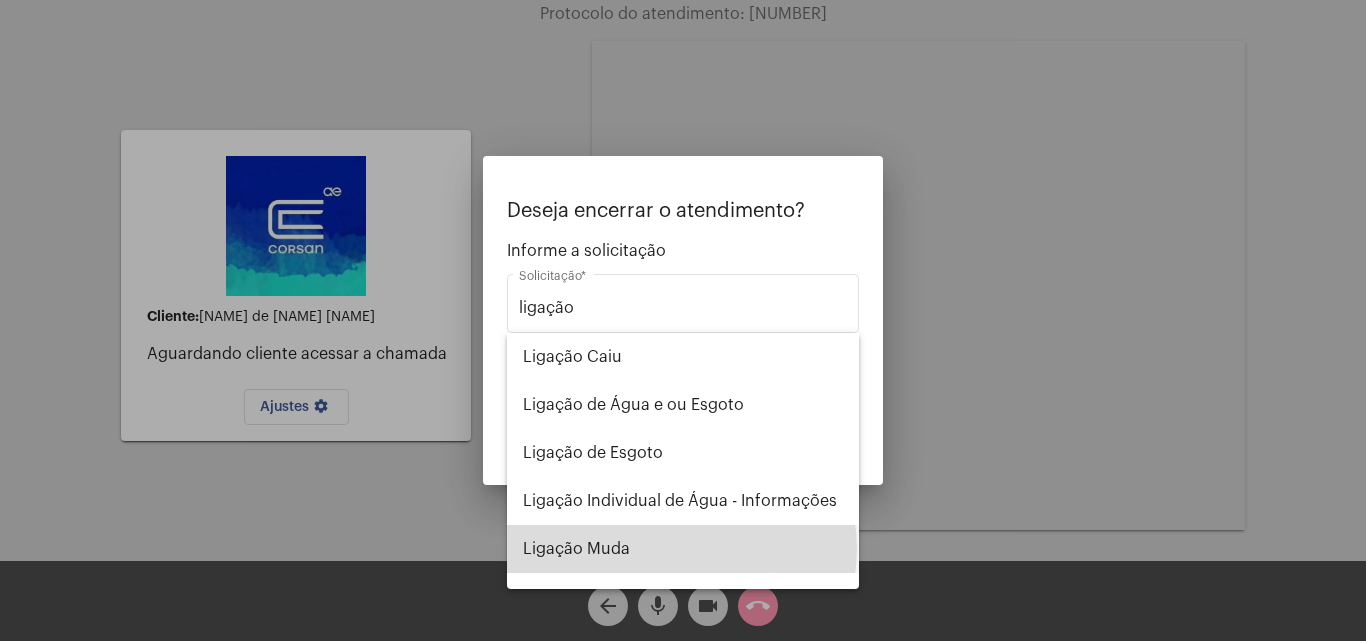 click on "Ligação Muda" at bounding box center (683, 549) 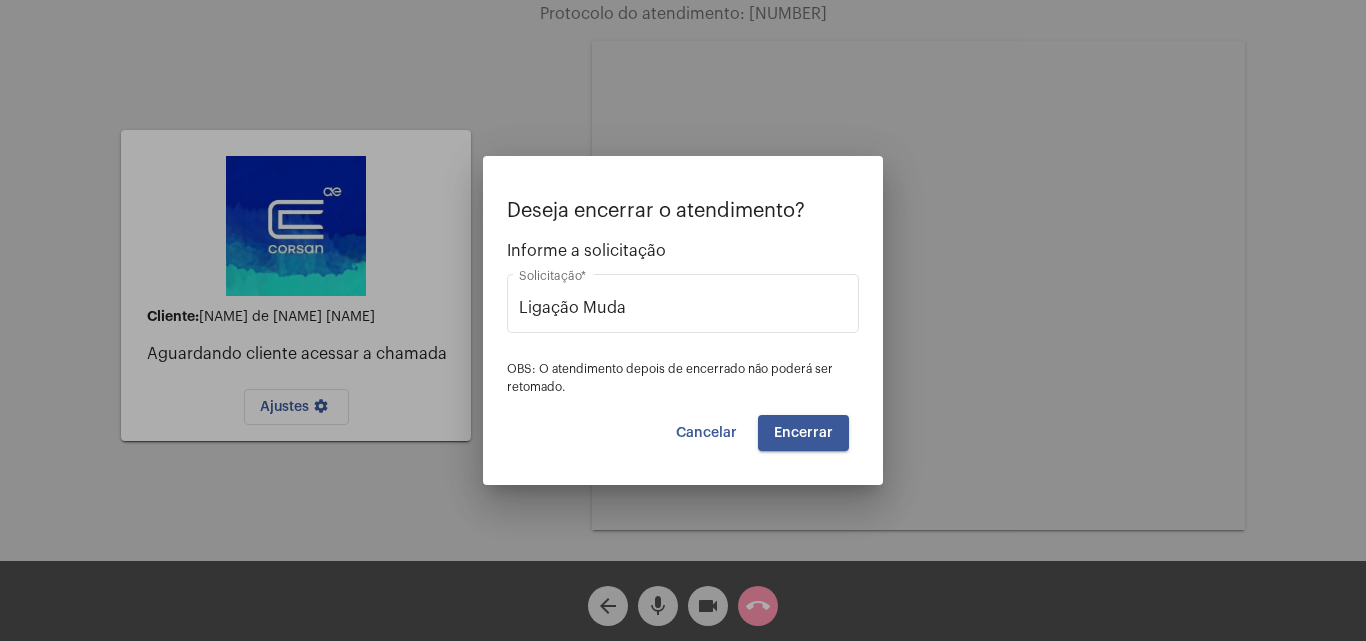click on "Encerrar" at bounding box center (803, 433) 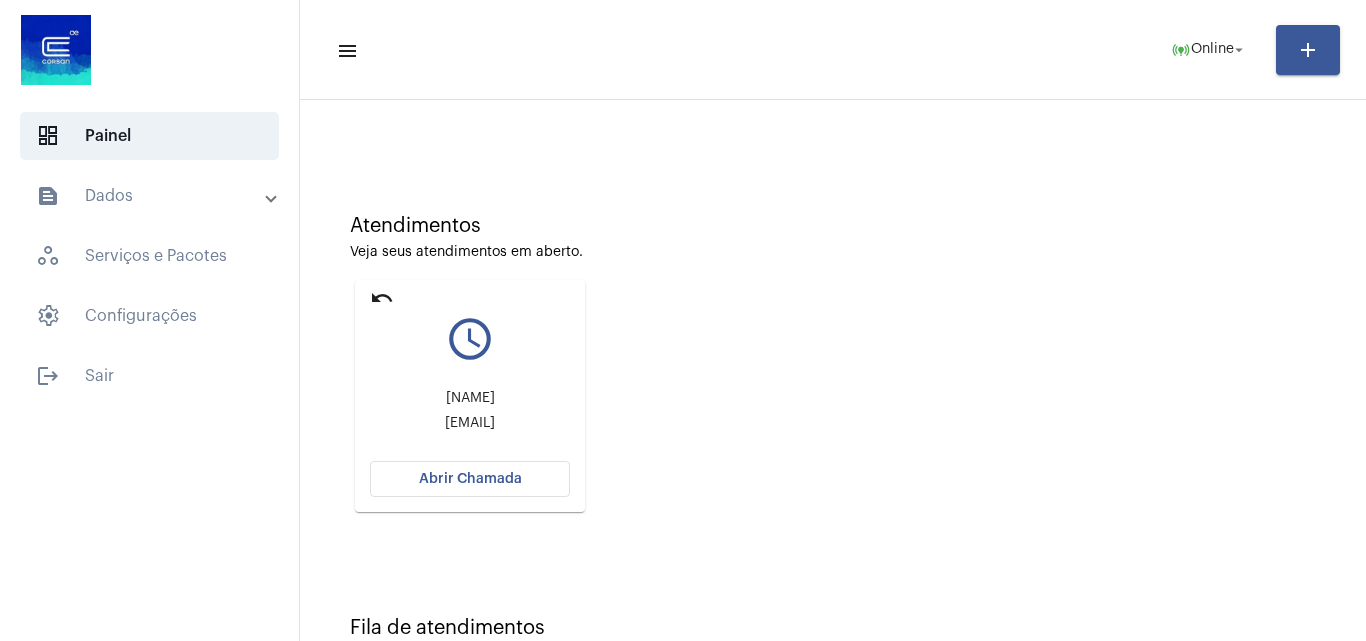 scroll, scrollTop: 141, scrollLeft: 0, axis: vertical 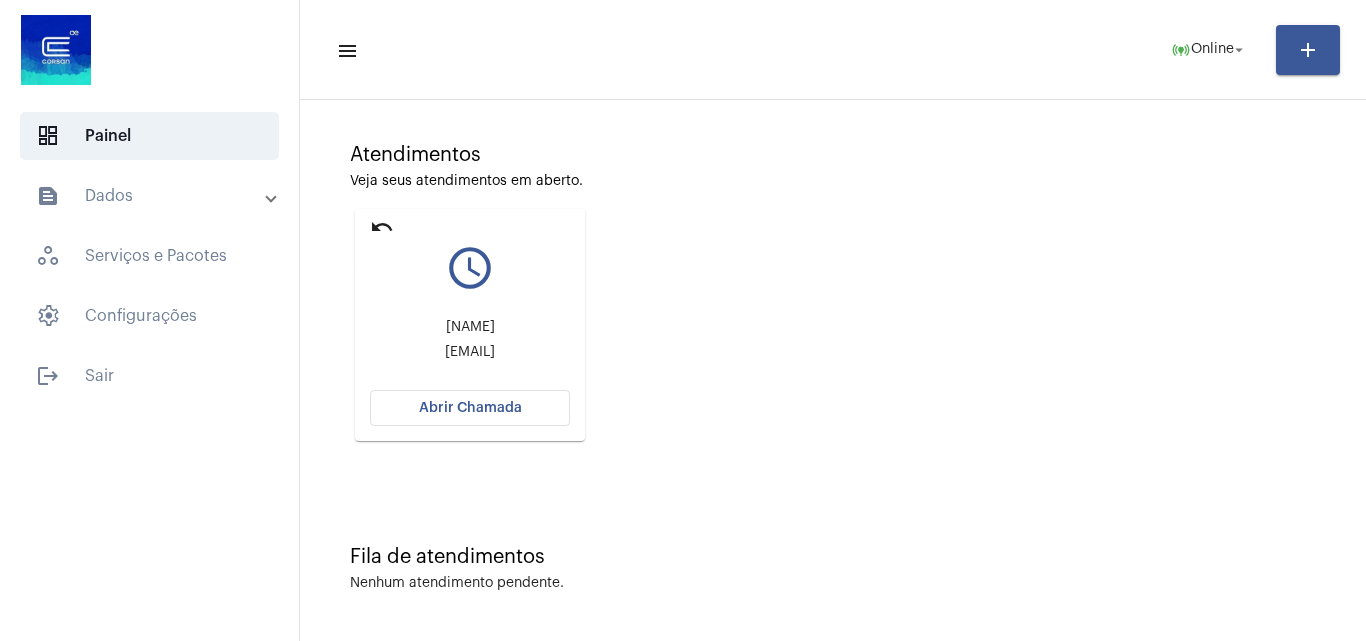 click on "undo" 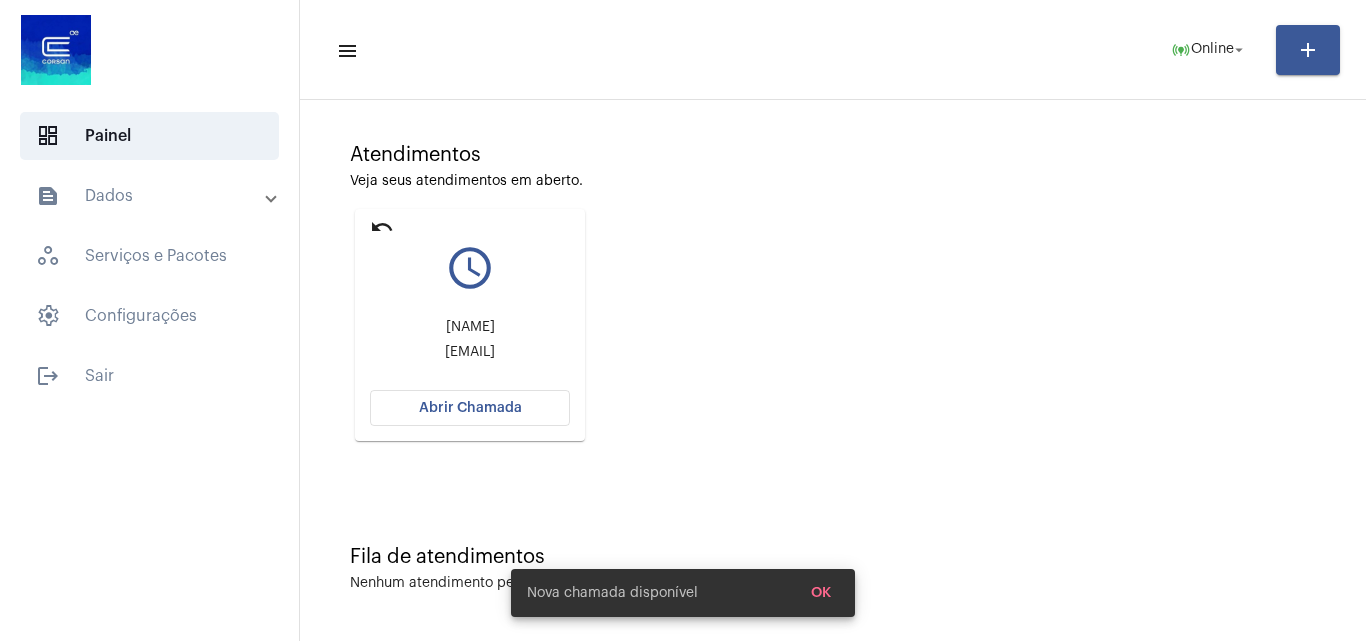 scroll, scrollTop: 0, scrollLeft: 0, axis: both 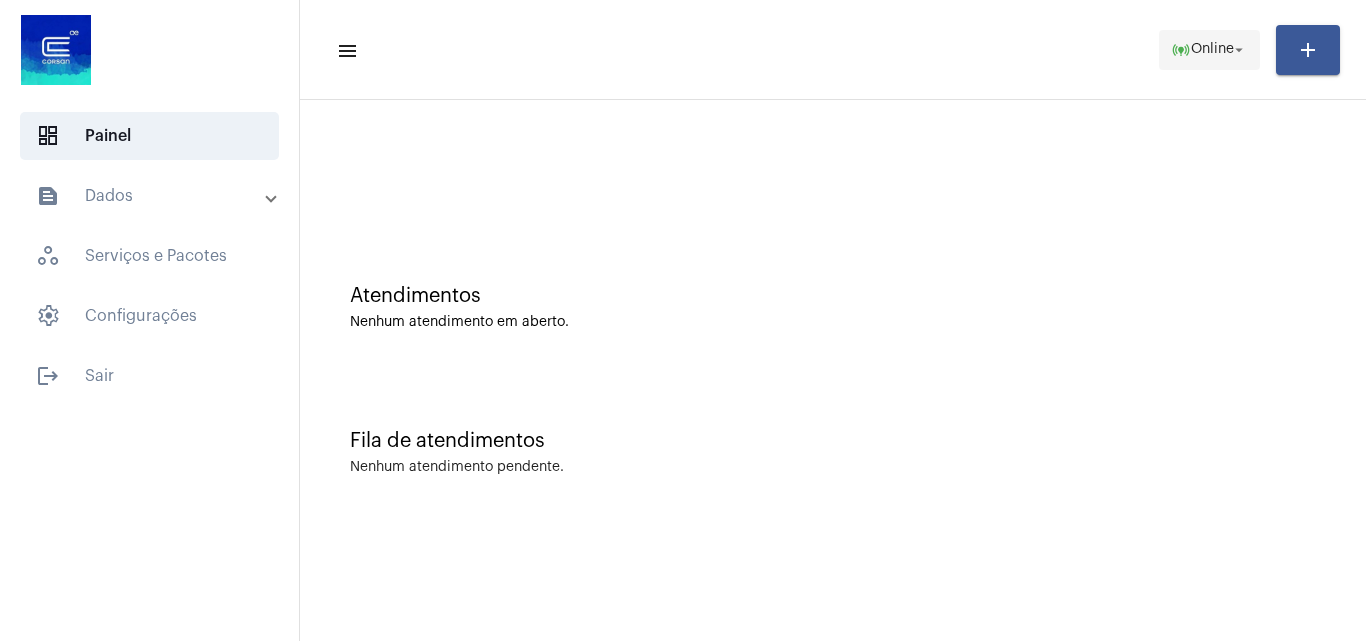 click on "online_prediction  Online arrow_drop_down" 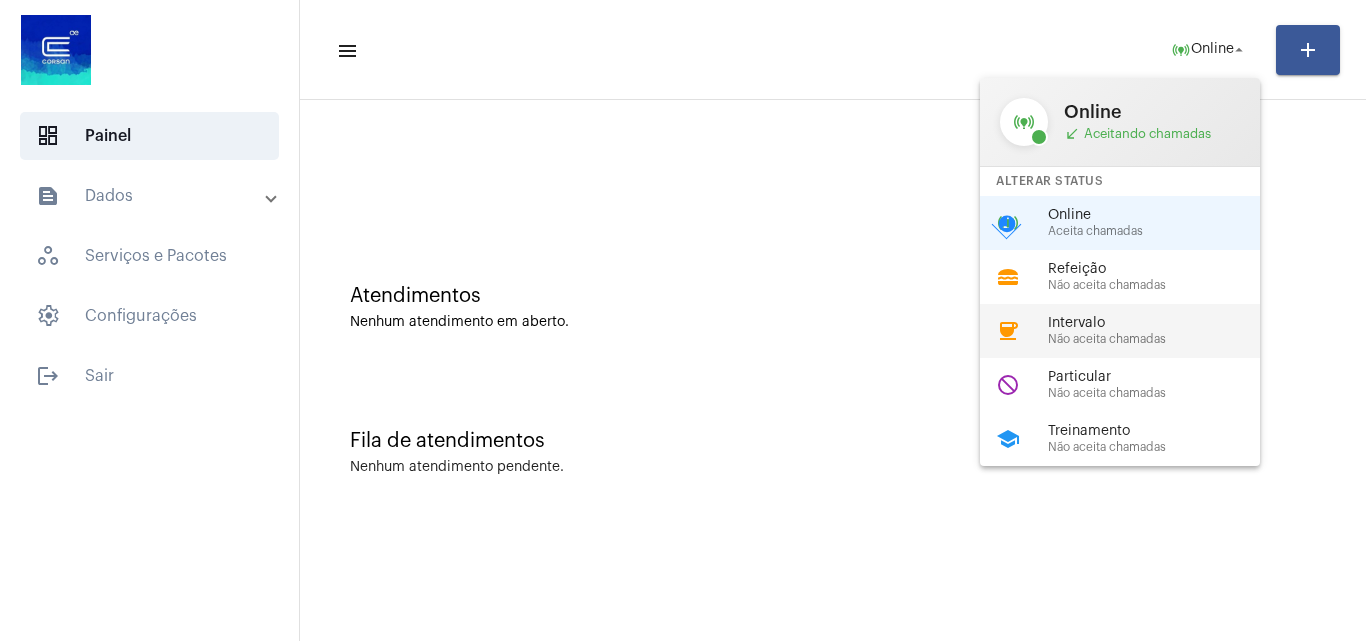 click on "coffee" at bounding box center [1008, 331] 